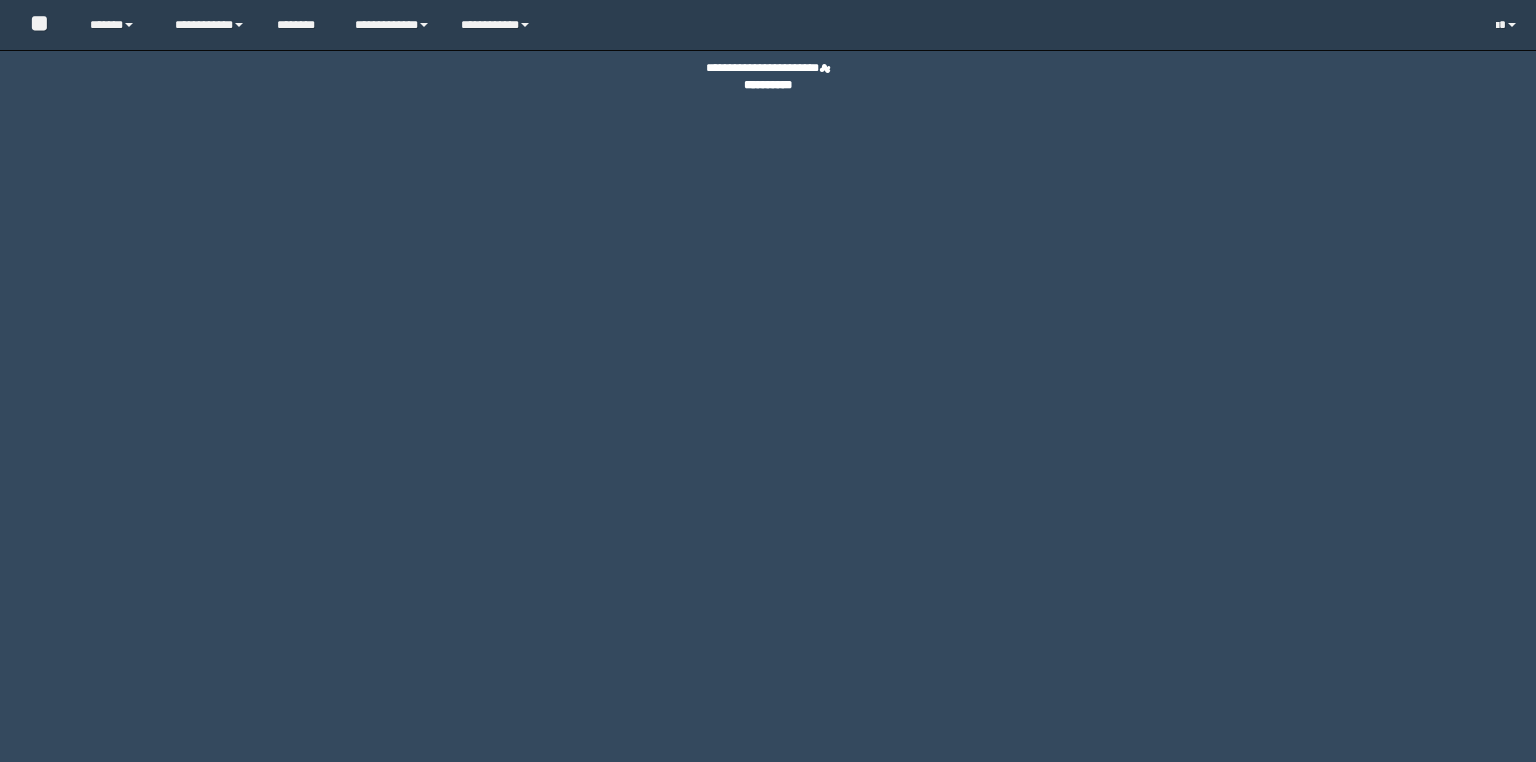 scroll, scrollTop: 0, scrollLeft: 0, axis: both 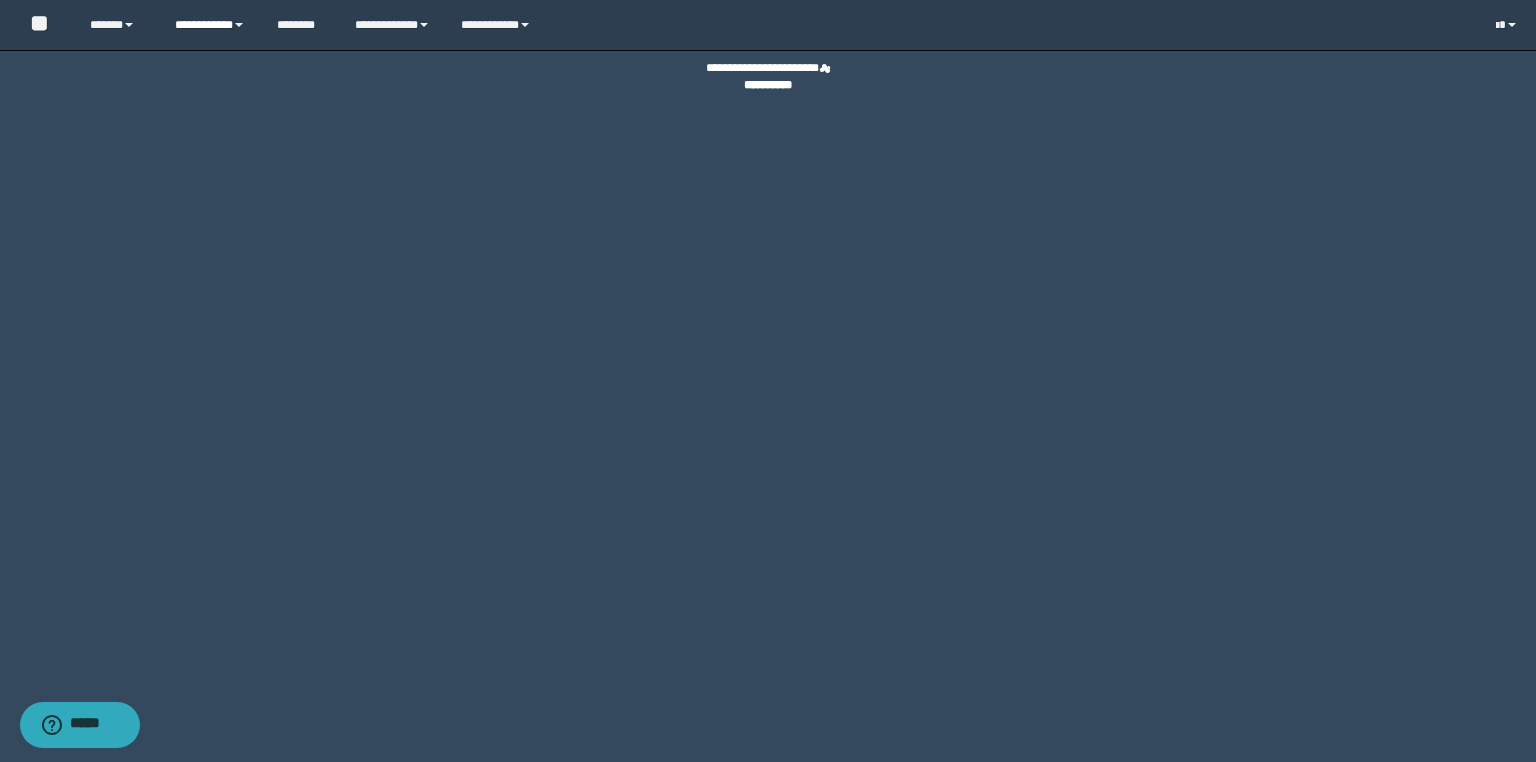 click at bounding box center (239, 25) 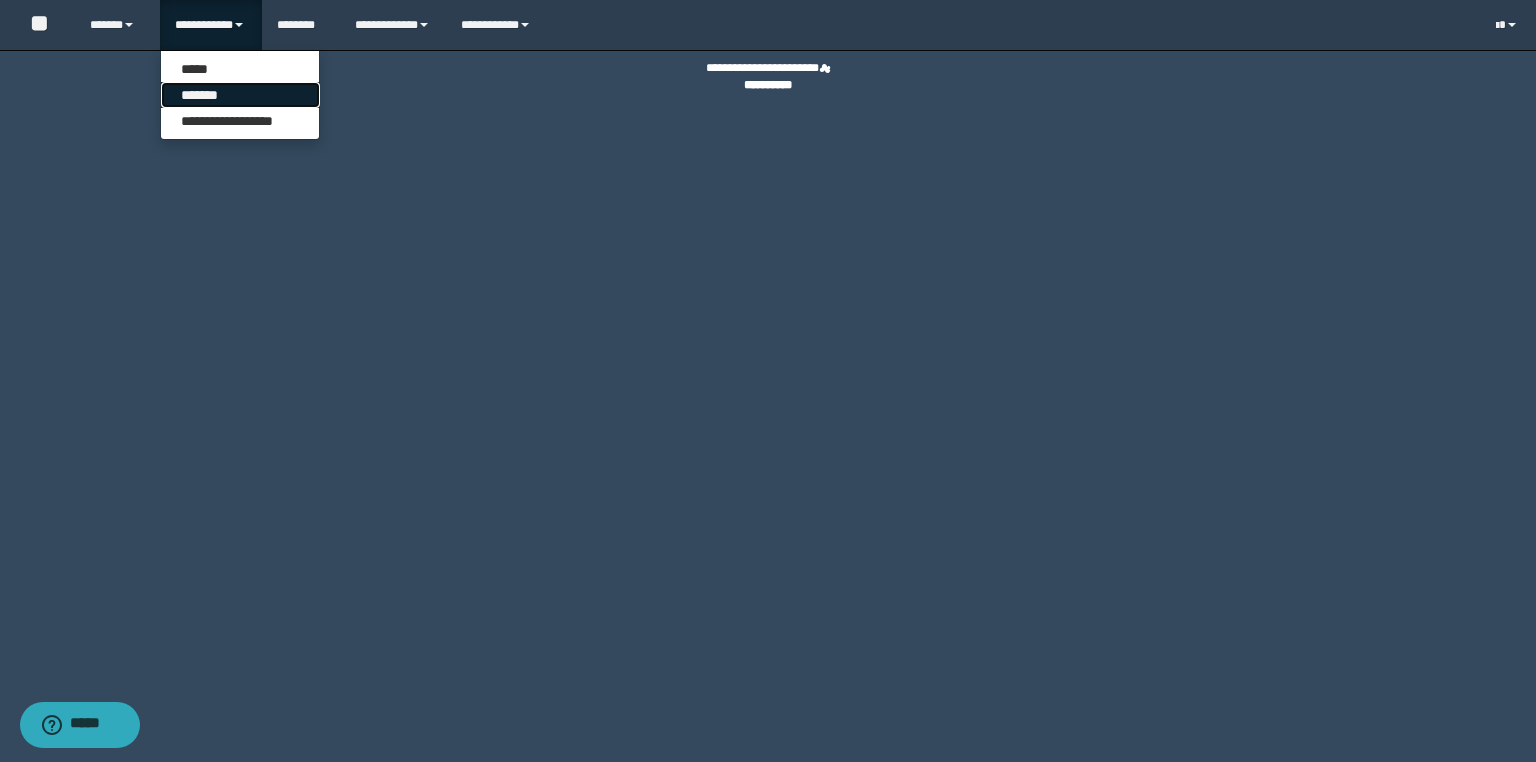 click on "*******" at bounding box center [240, 95] 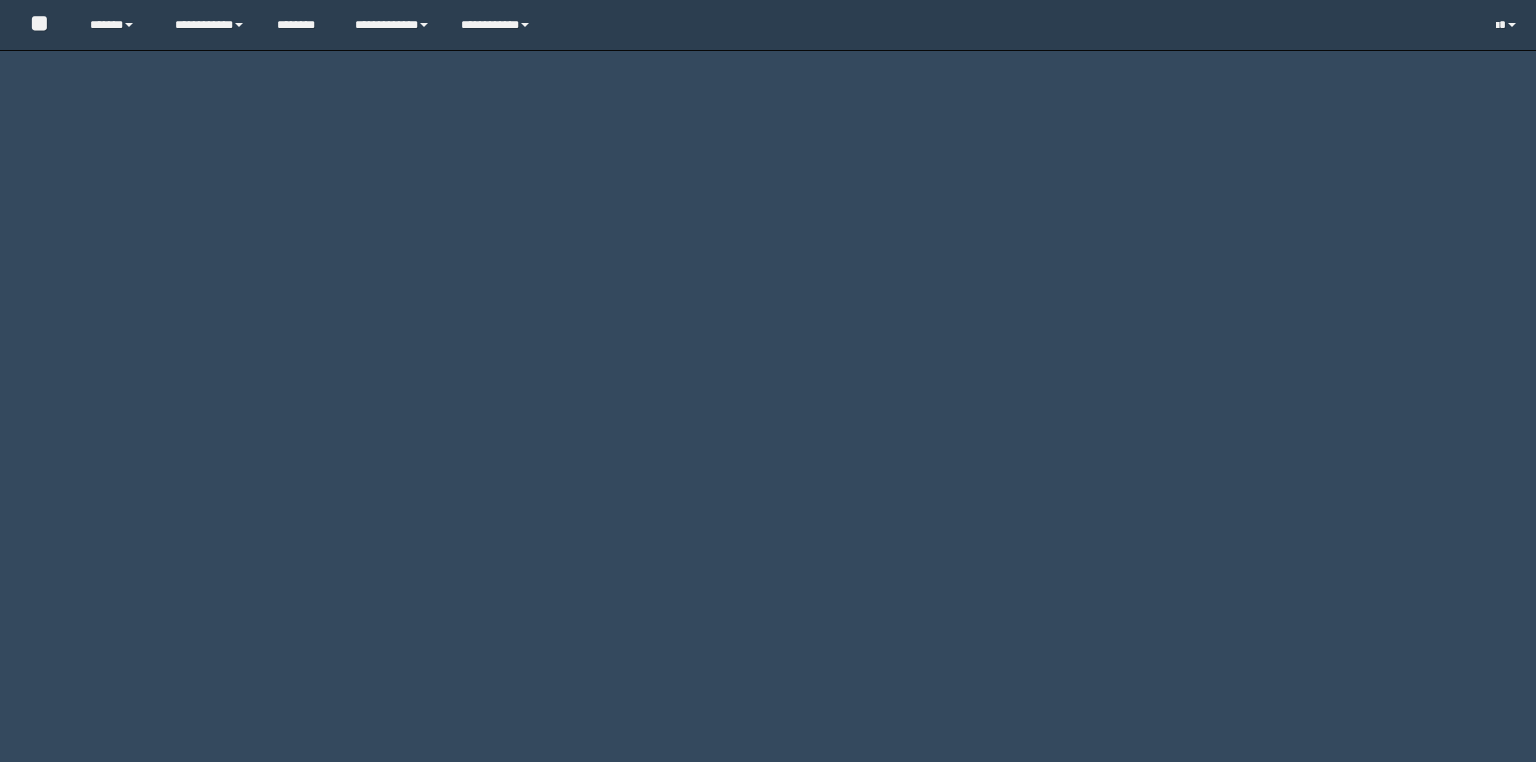 scroll, scrollTop: 0, scrollLeft: 0, axis: both 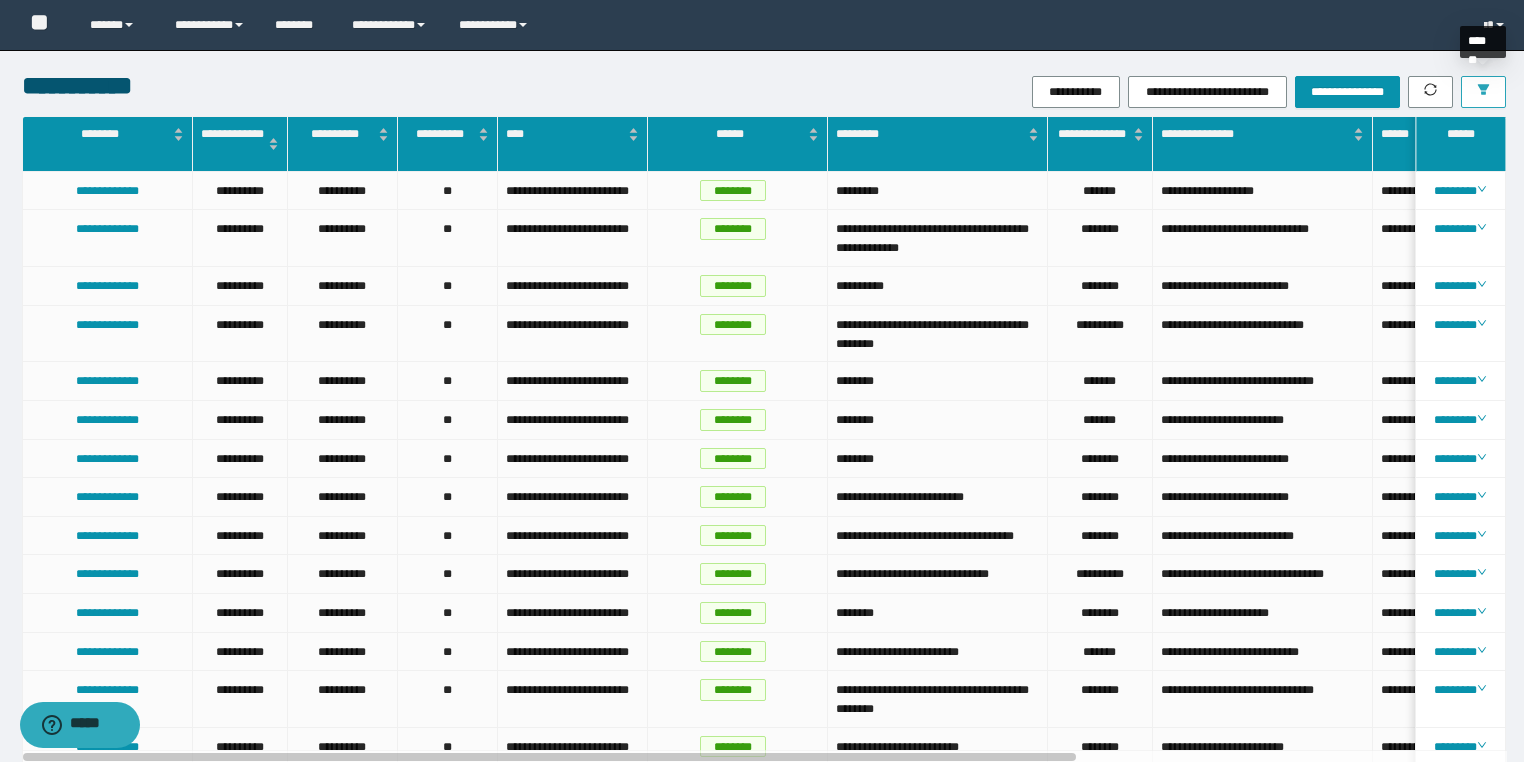 click 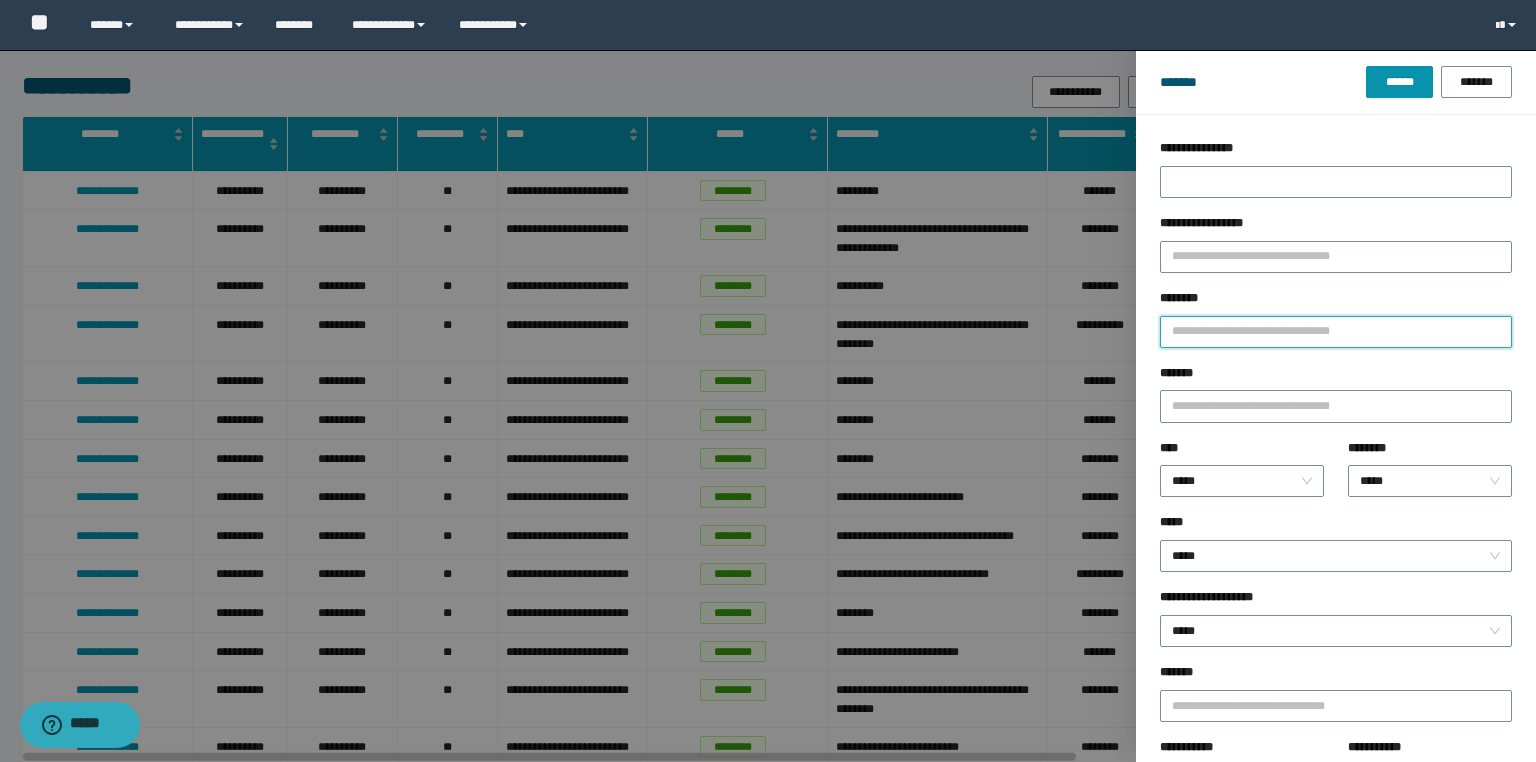 click on "********" at bounding box center [1336, 332] 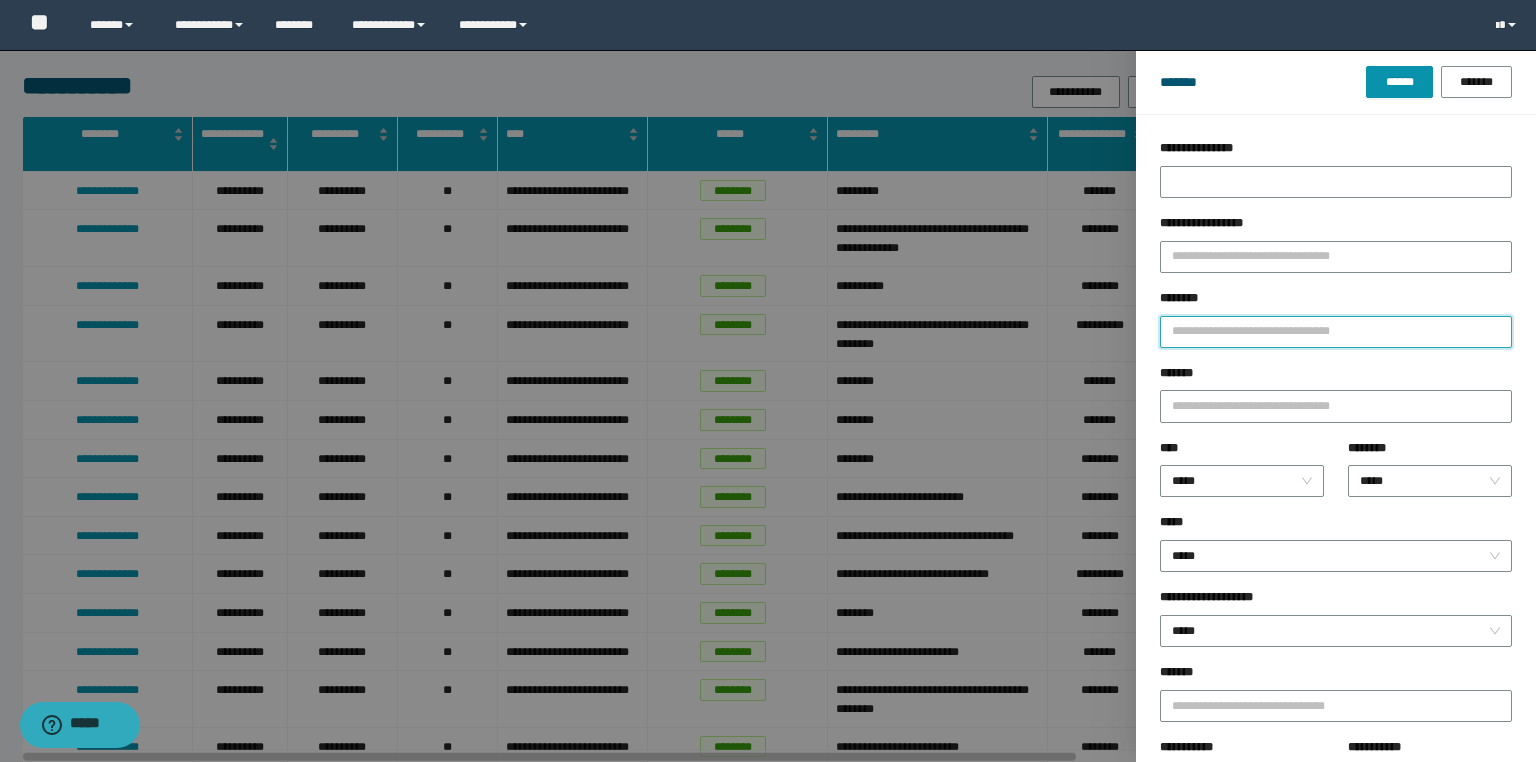 type on "*" 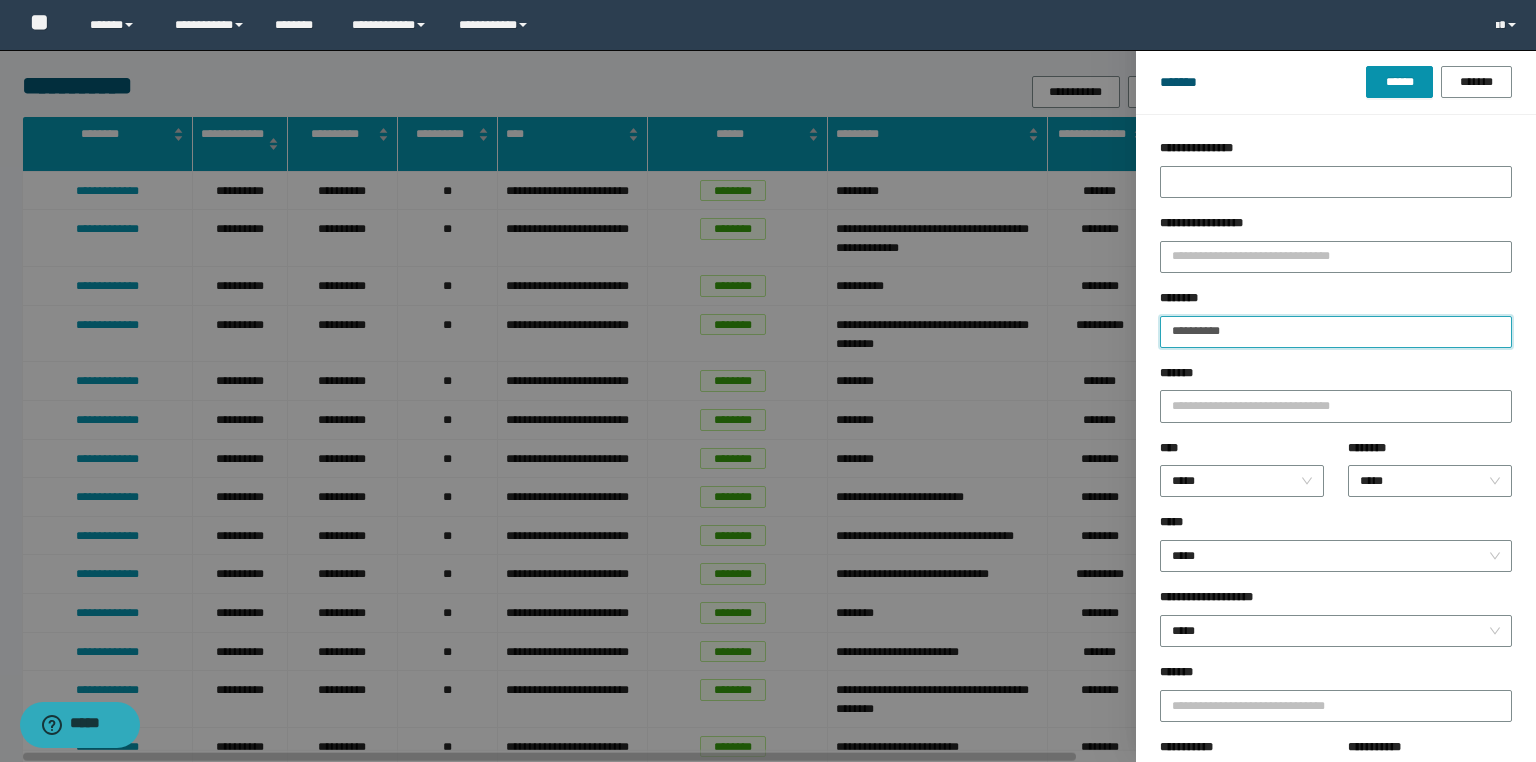 click on "******" at bounding box center (1399, 82) 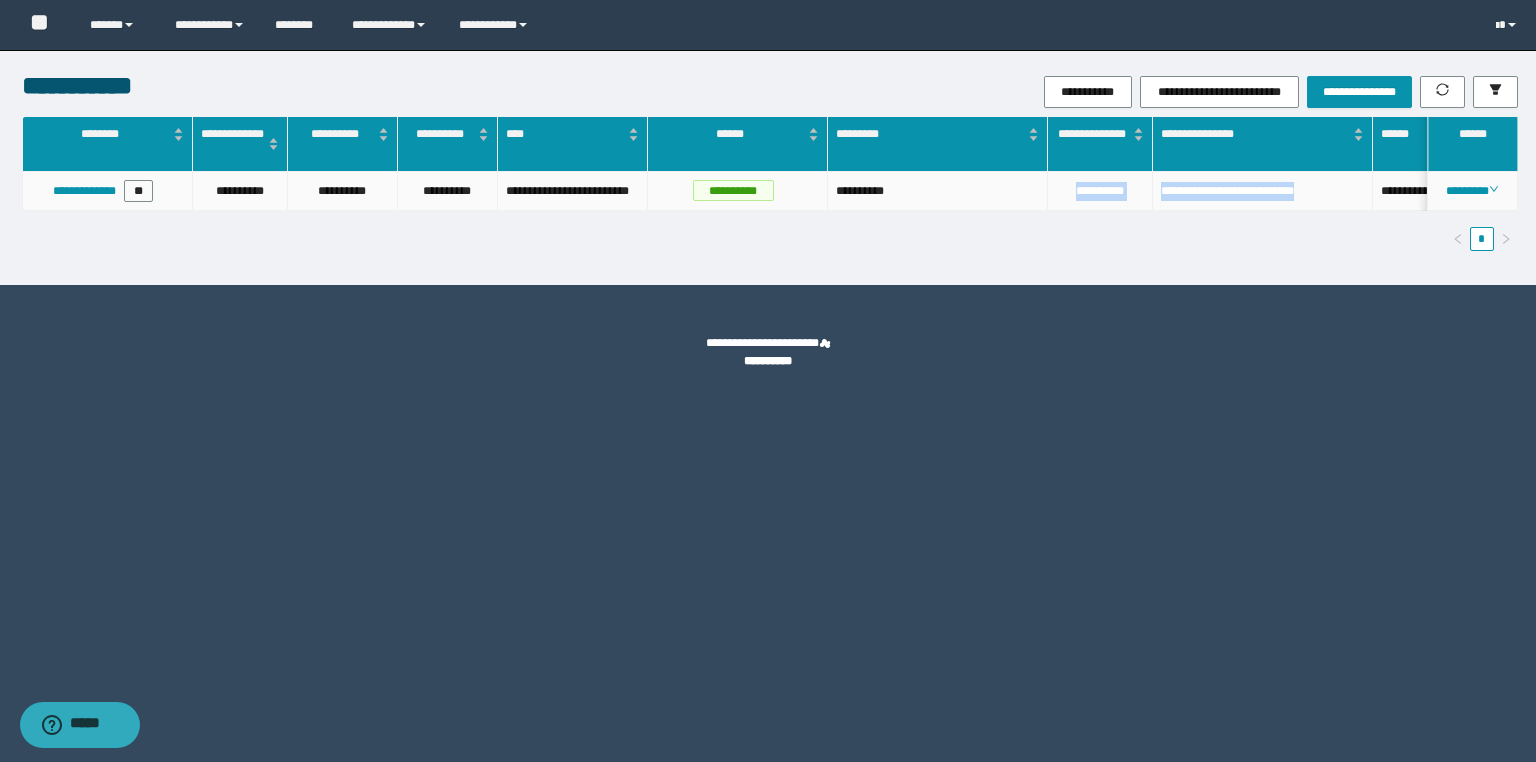 drag, startPoint x: 1344, startPoint y: 194, endPoint x: 1052, endPoint y: 201, distance: 292.0839 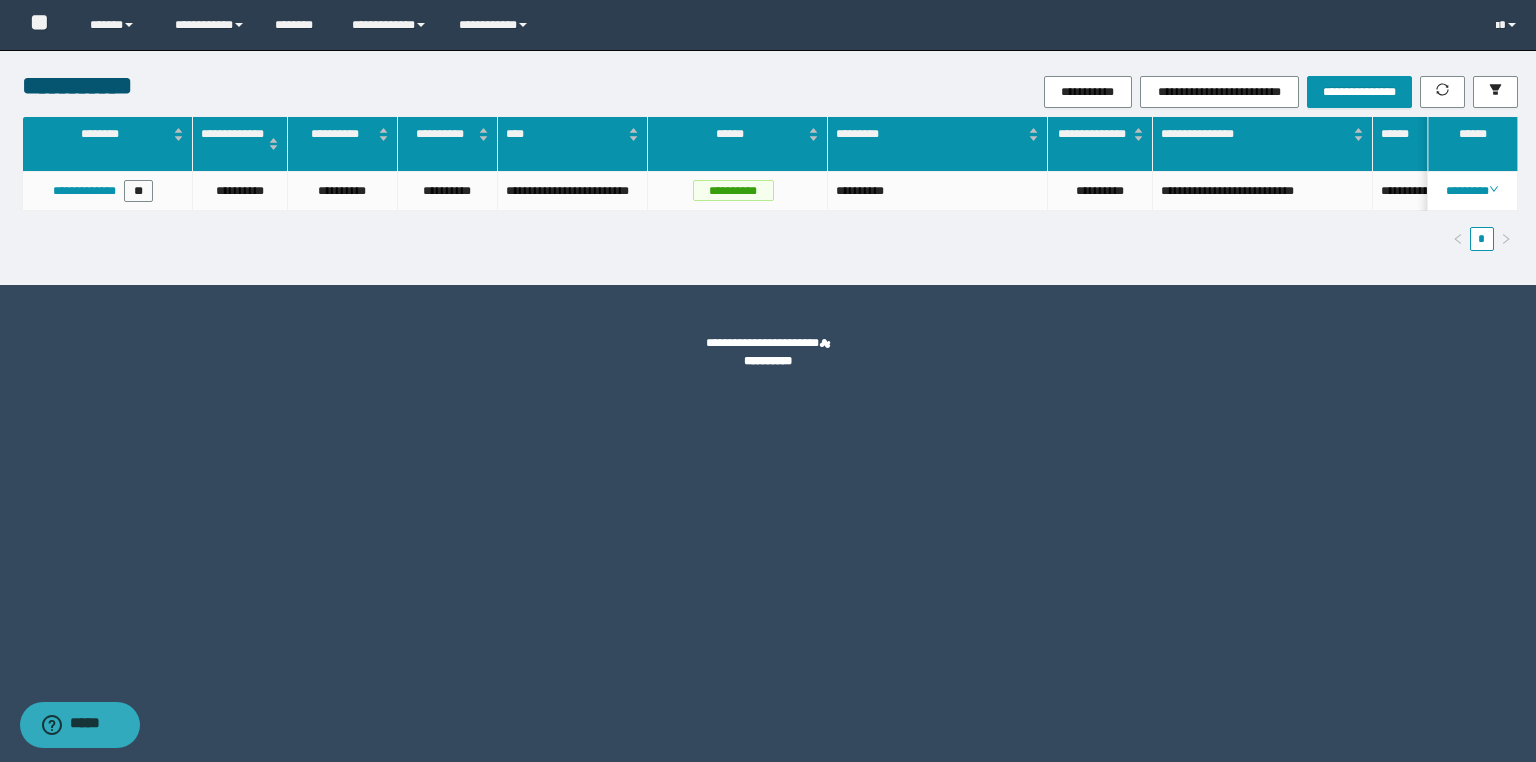 drag, startPoint x: 1108, startPoint y: 171, endPoint x: 1032, endPoint y: 412, distance: 252.69943 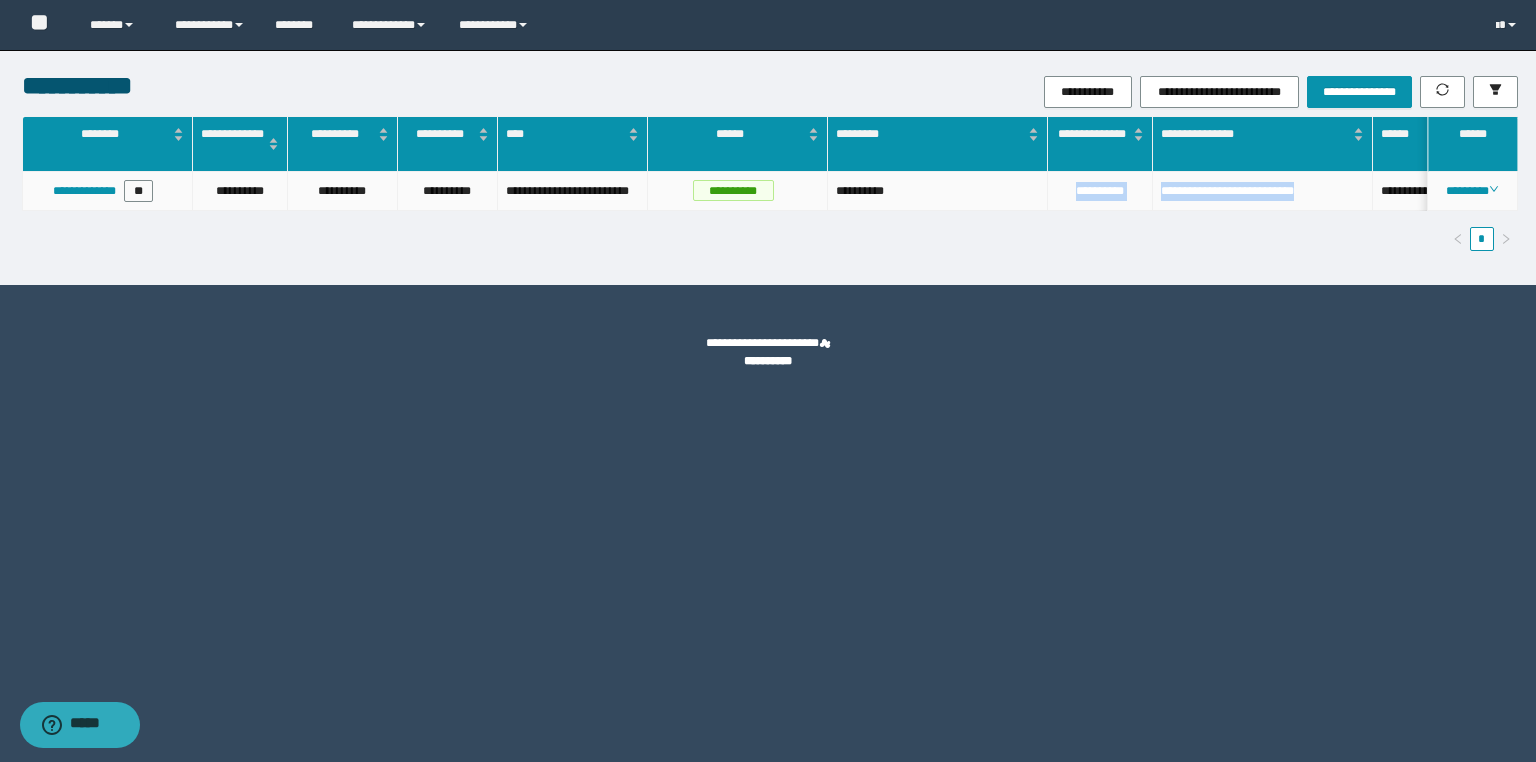 drag, startPoint x: 1332, startPoint y: 198, endPoint x: 1057, endPoint y: 188, distance: 275.18176 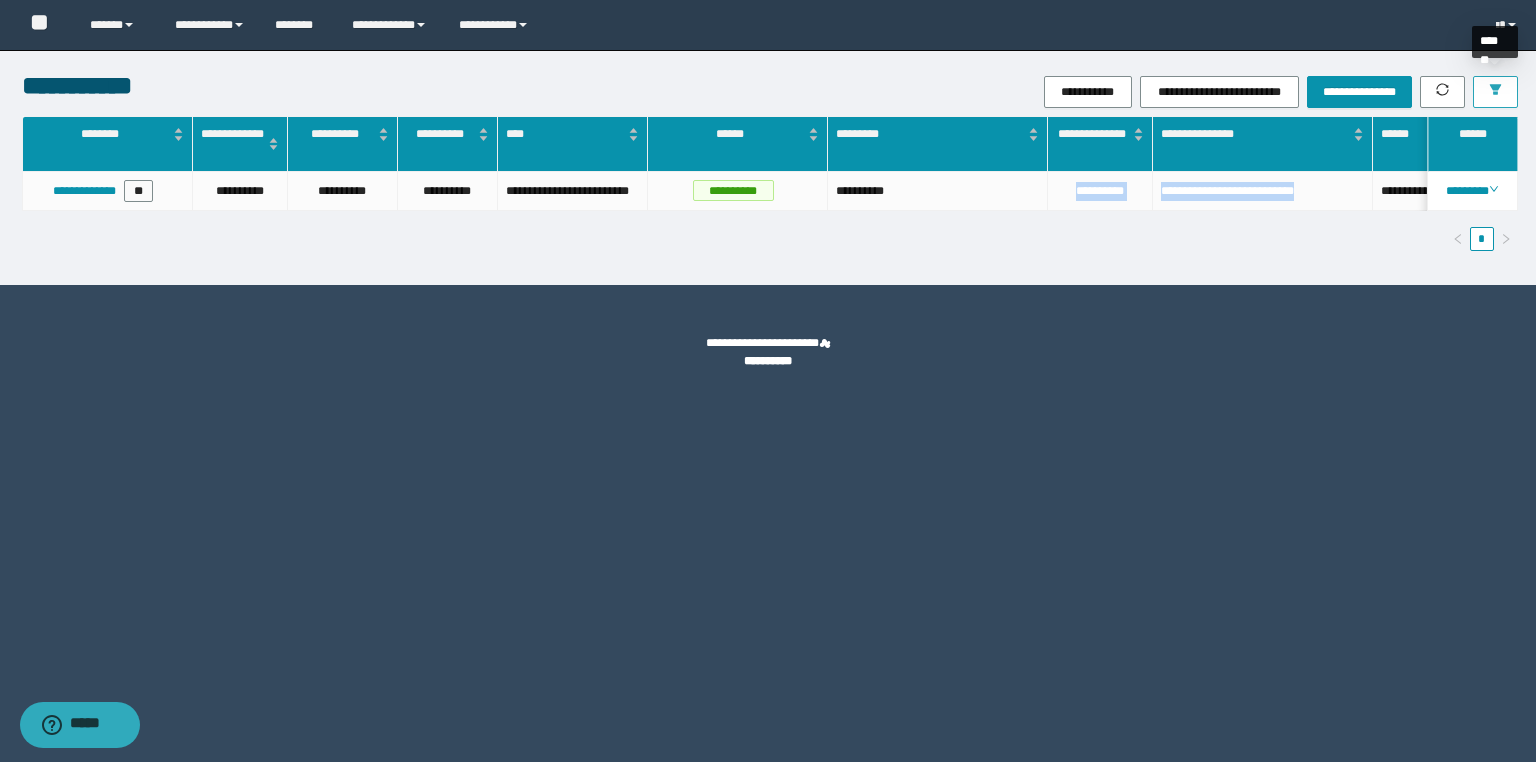 click 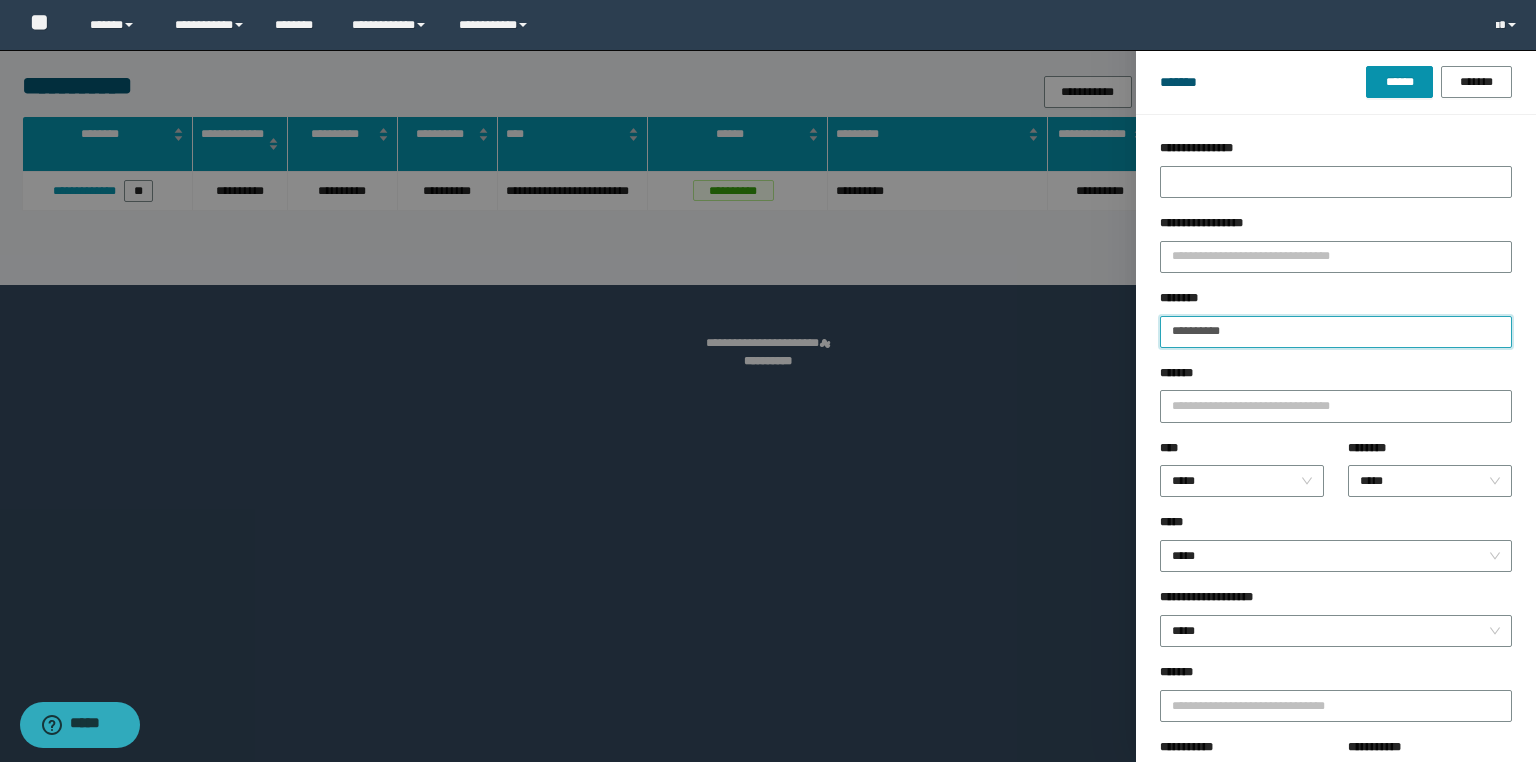 drag, startPoint x: 1308, startPoint y: 317, endPoint x: 1092, endPoint y: 364, distance: 221.05429 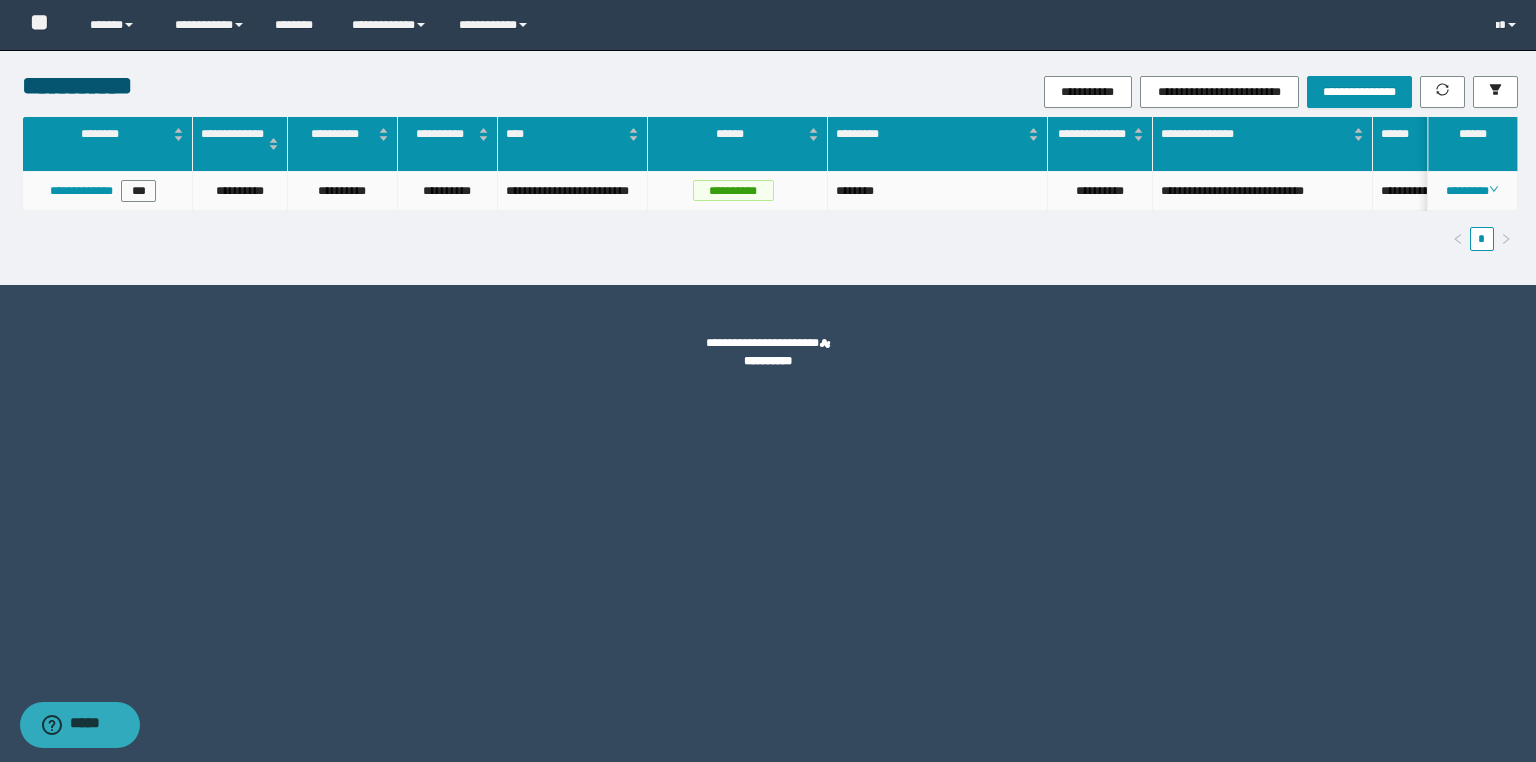 drag, startPoint x: 1329, startPoint y: 182, endPoint x: 1346, endPoint y: 216, distance: 38.013157 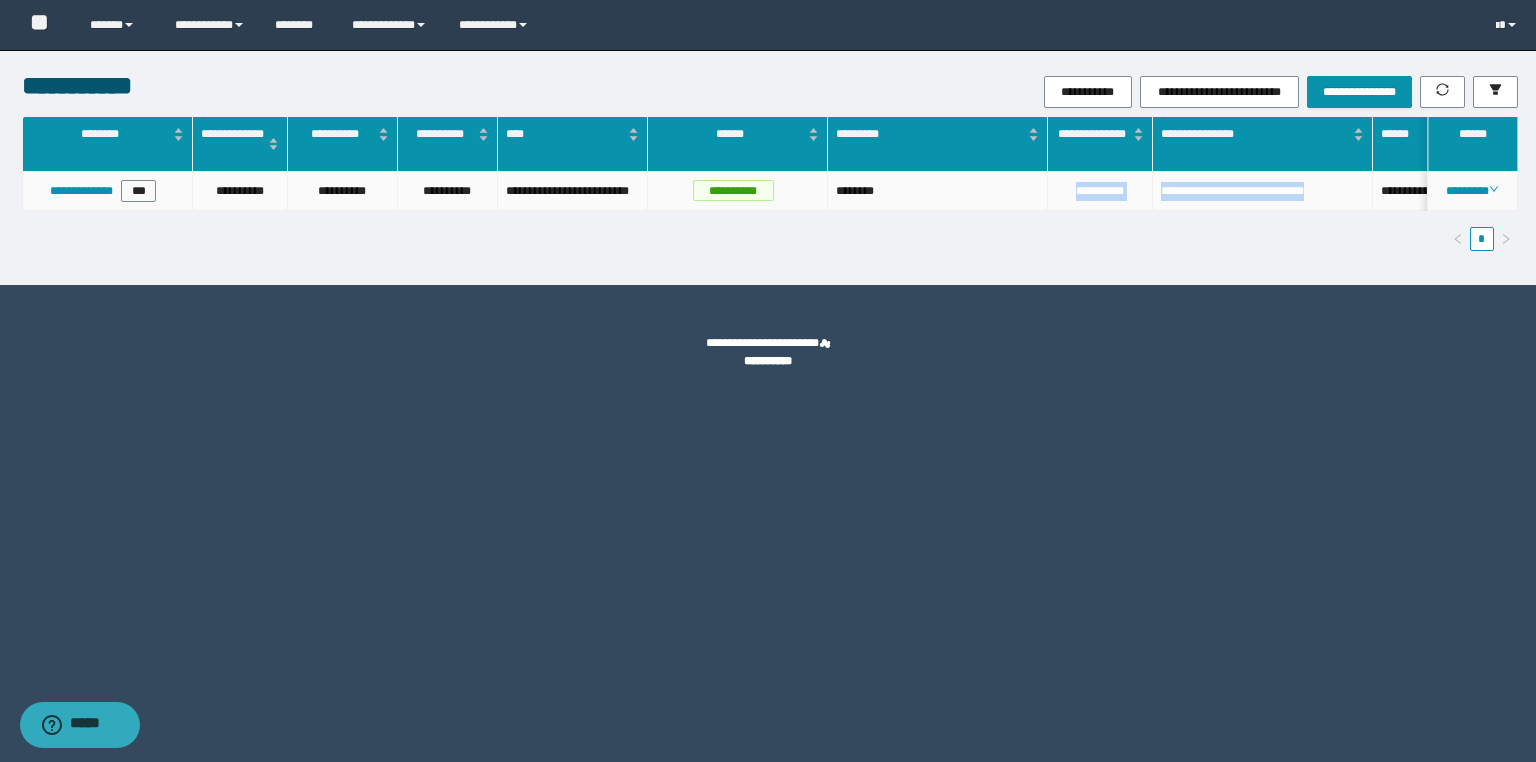 drag, startPoint x: 1352, startPoint y: 199, endPoint x: 1069, endPoint y: 201, distance: 283.00708 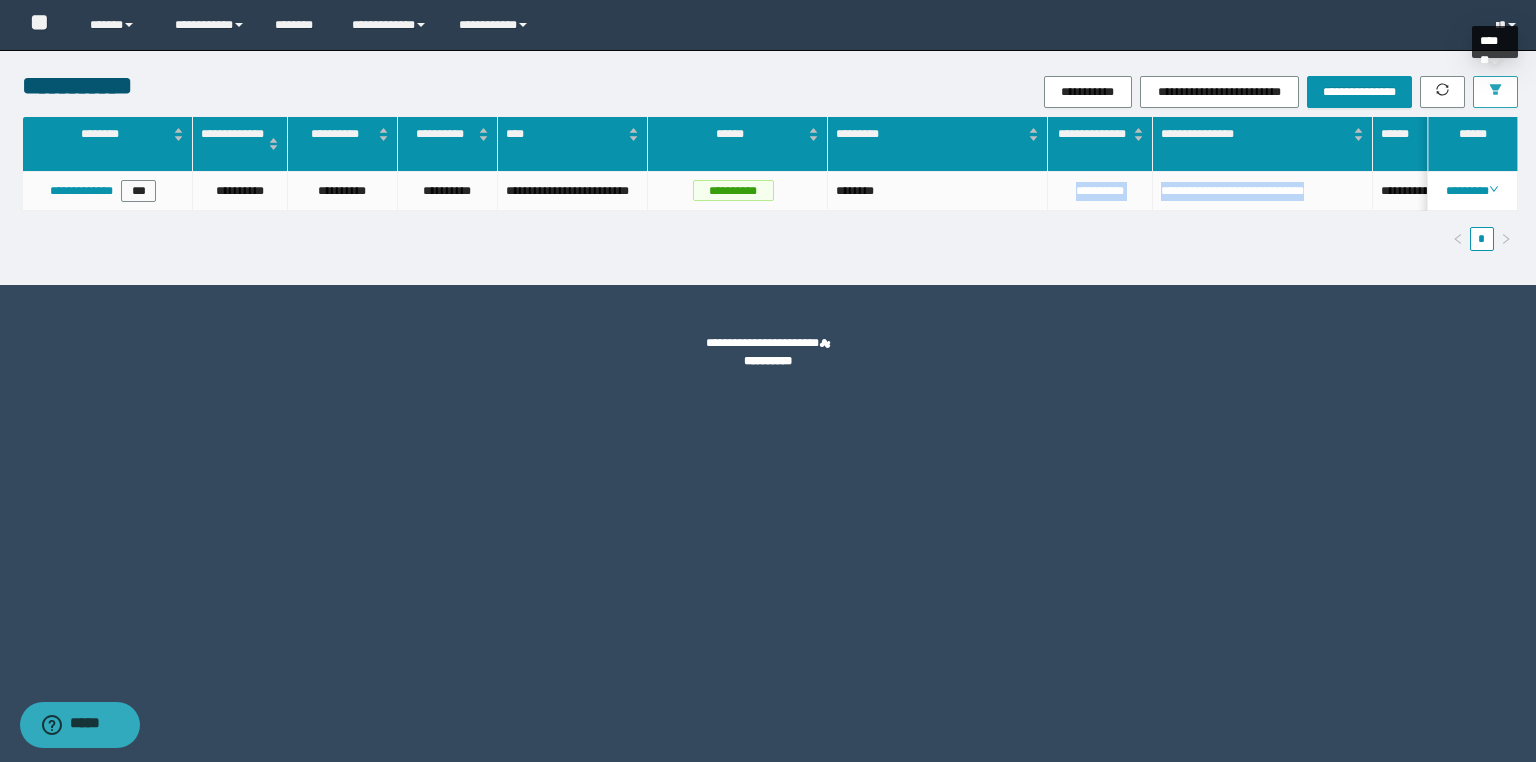 click 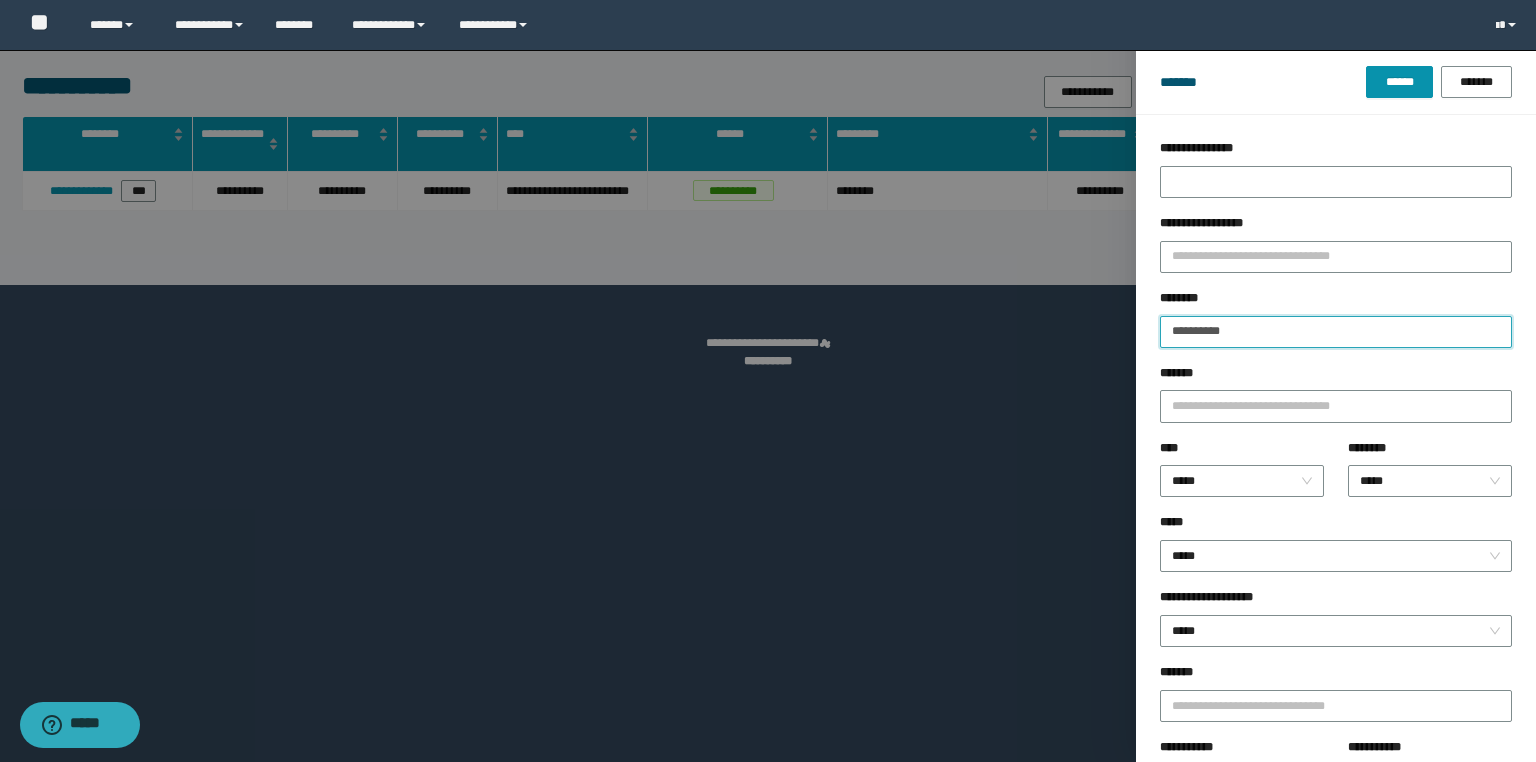 drag, startPoint x: 1281, startPoint y: 333, endPoint x: 1110, endPoint y: 320, distance: 171.49344 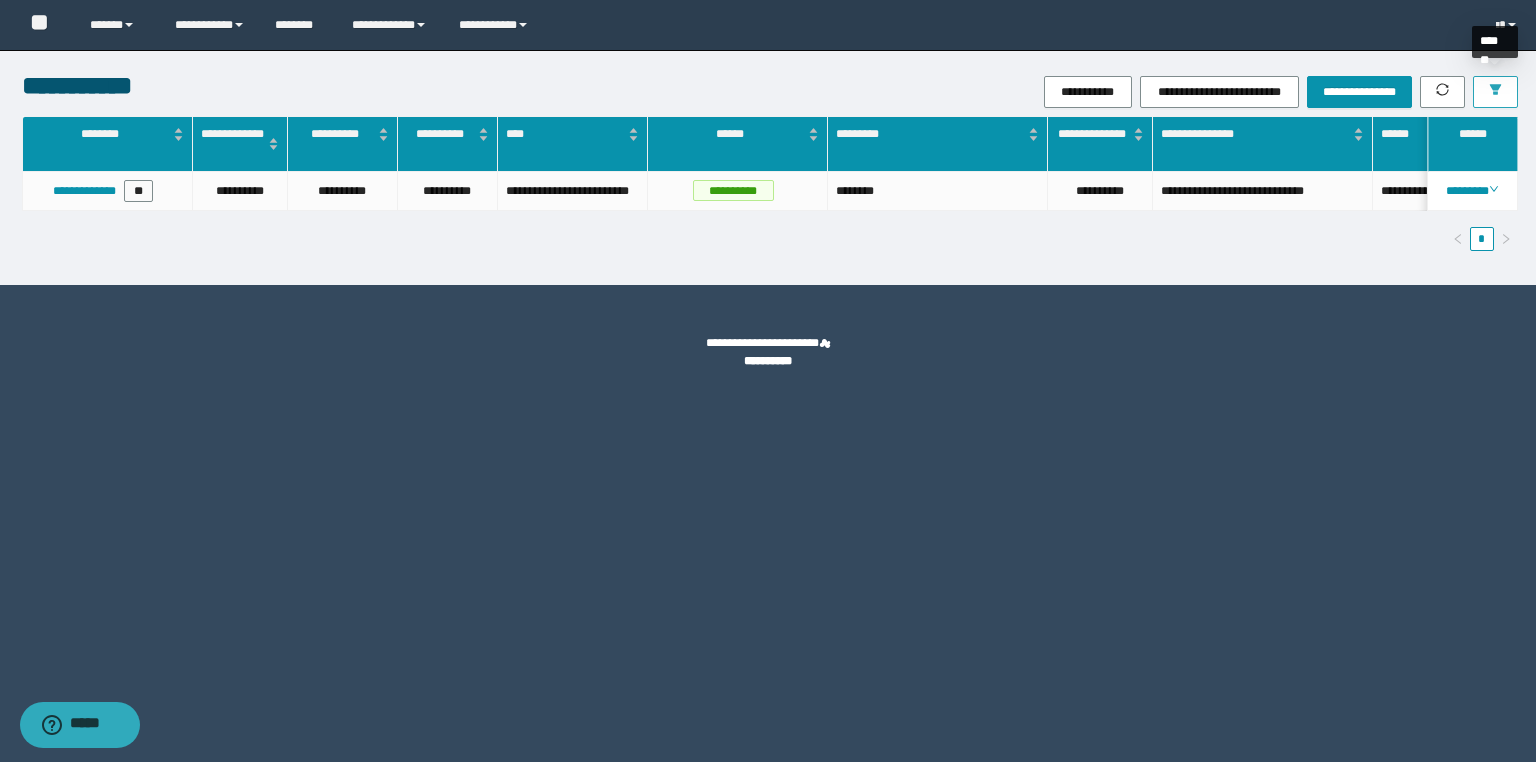 click at bounding box center [1495, 92] 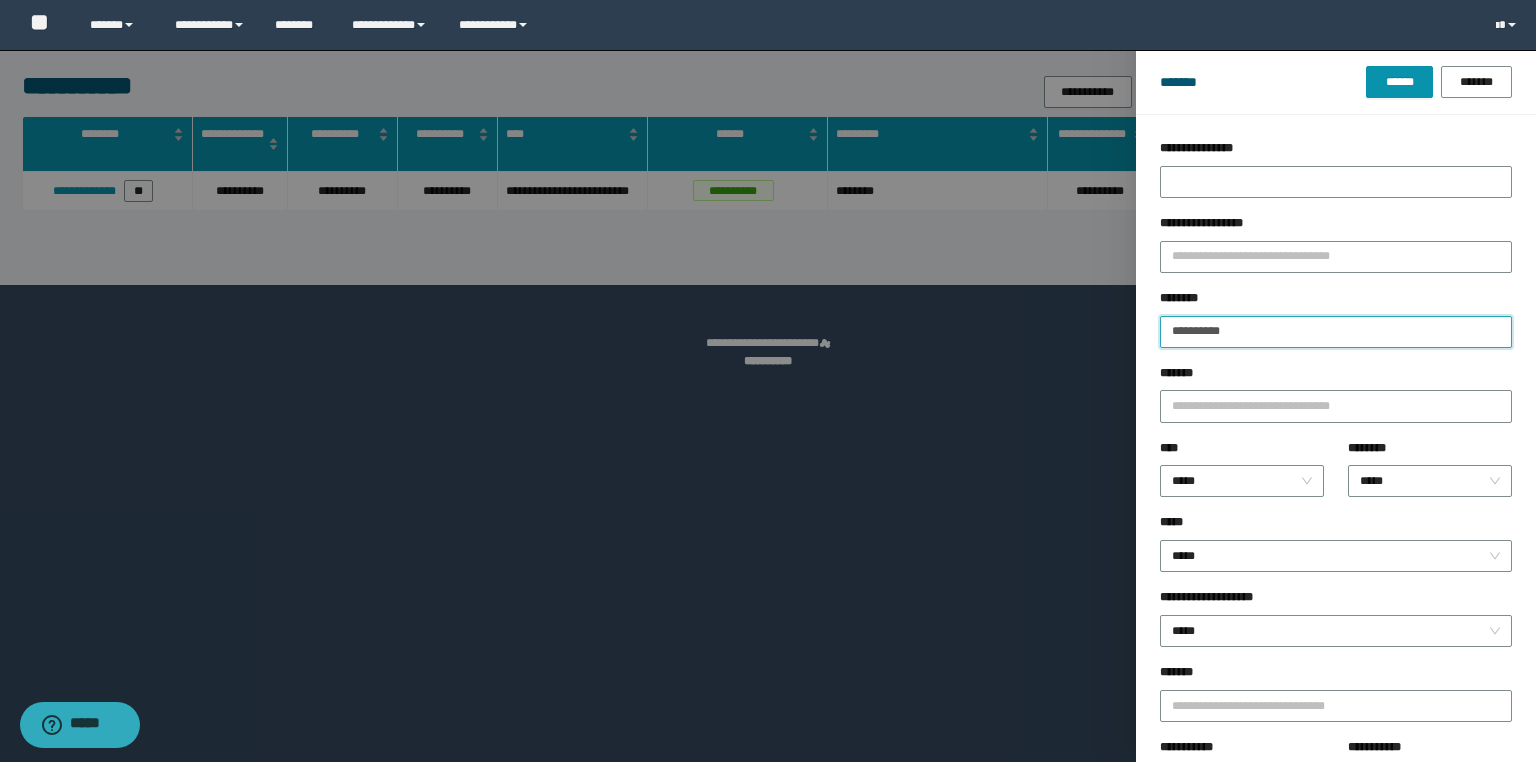 drag, startPoint x: 1283, startPoint y: 327, endPoint x: 1114, endPoint y: 352, distance: 170.83911 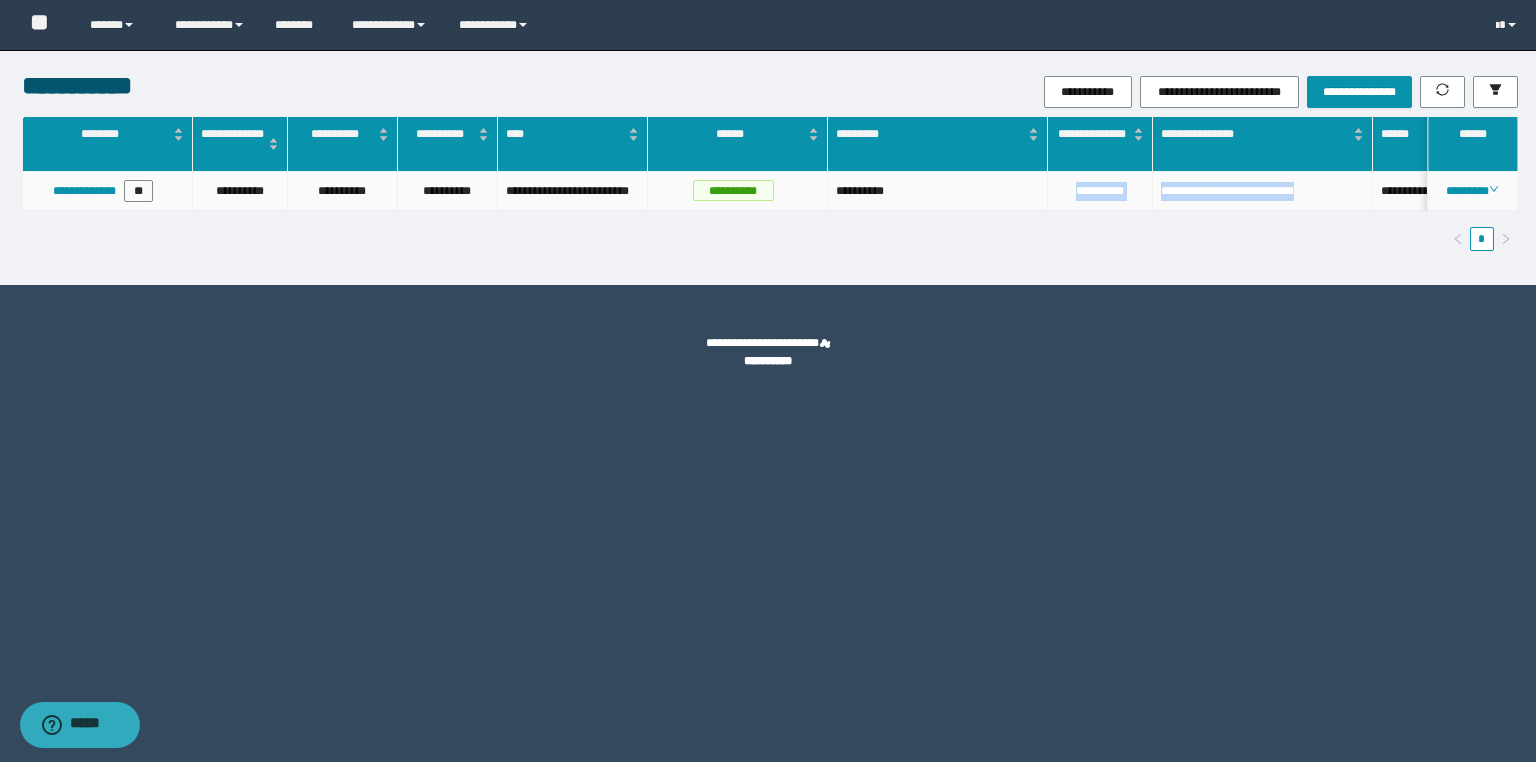 drag, startPoint x: 1331, startPoint y: 190, endPoint x: 1027, endPoint y: 200, distance: 304.16443 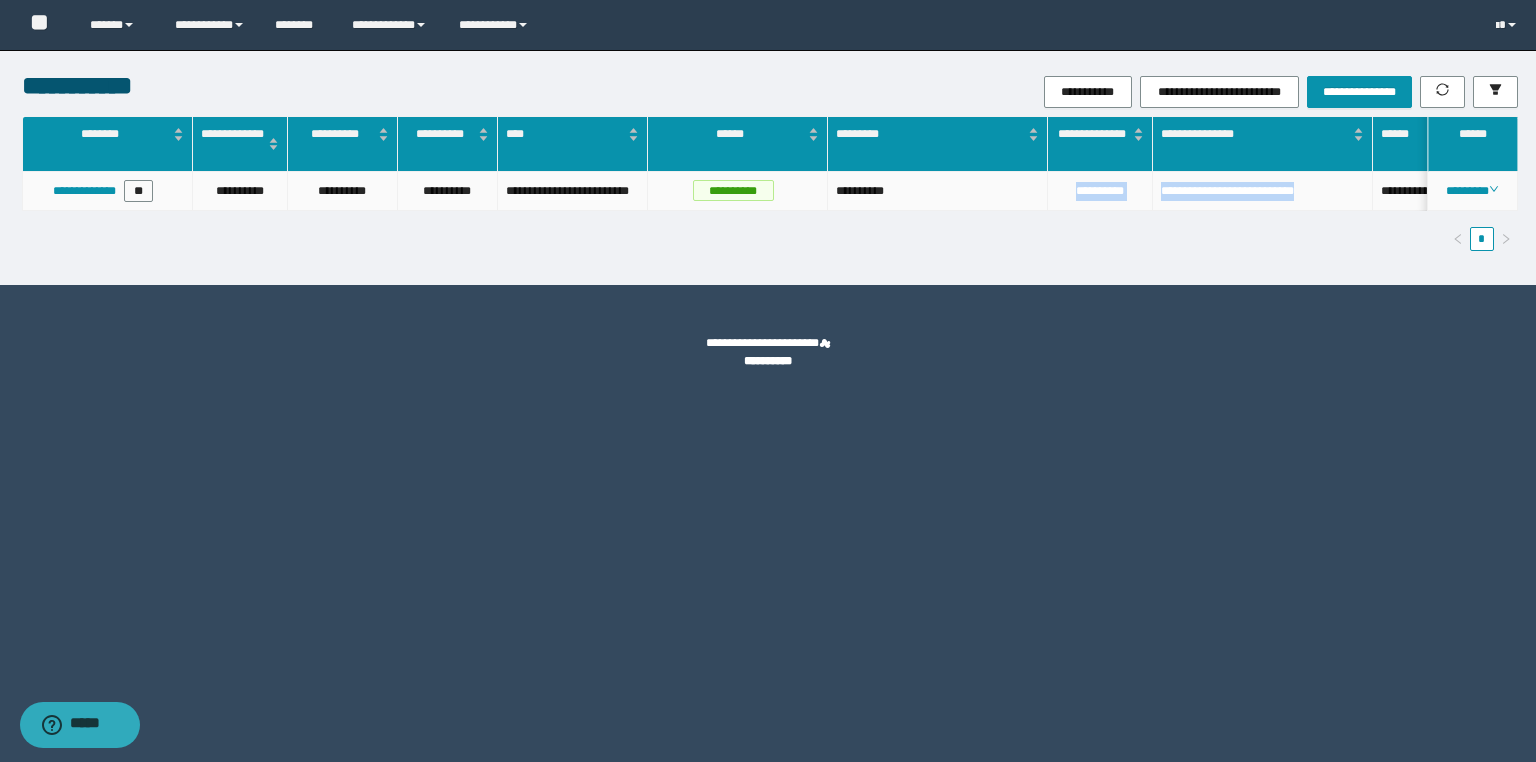copy on "**********" 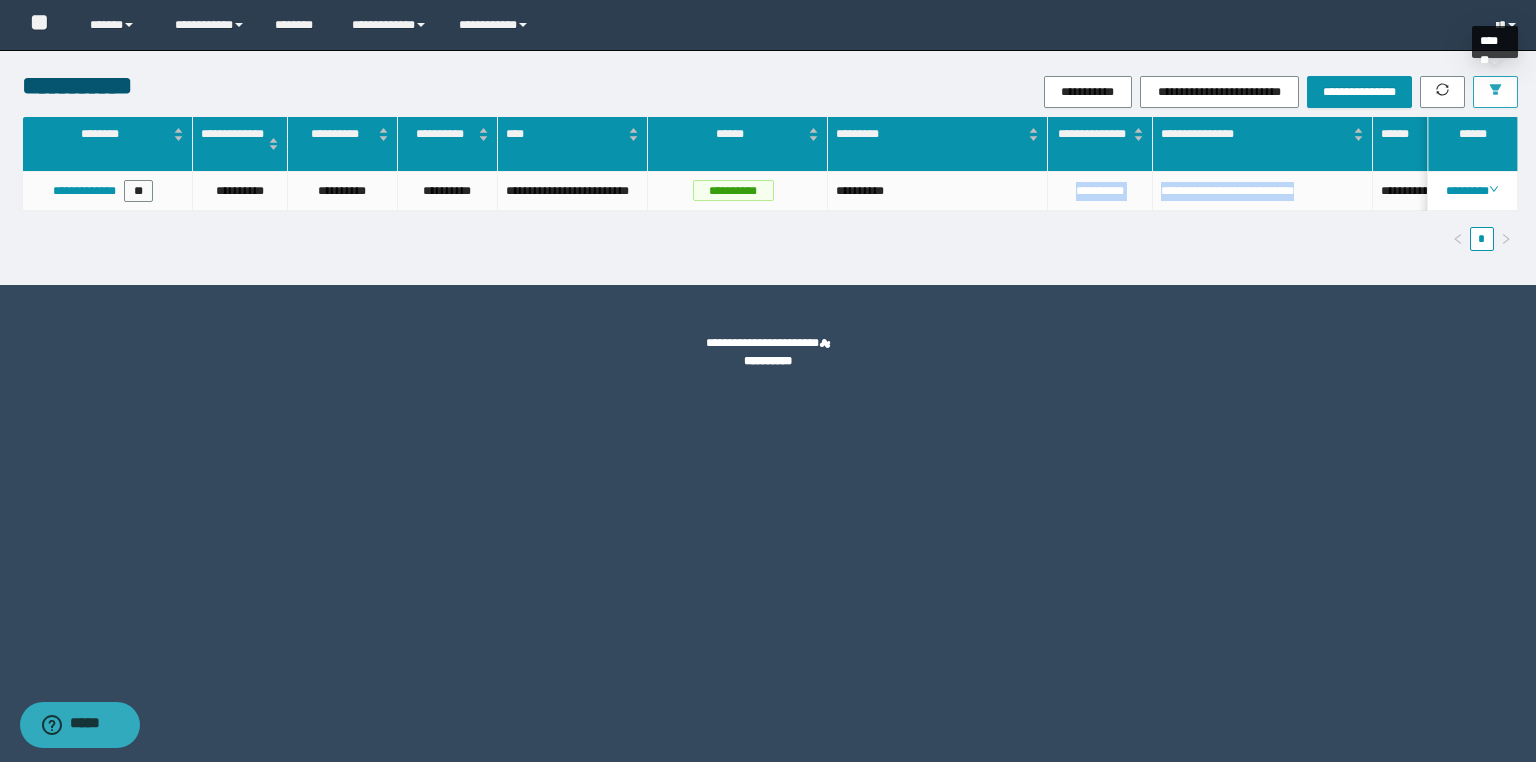 click 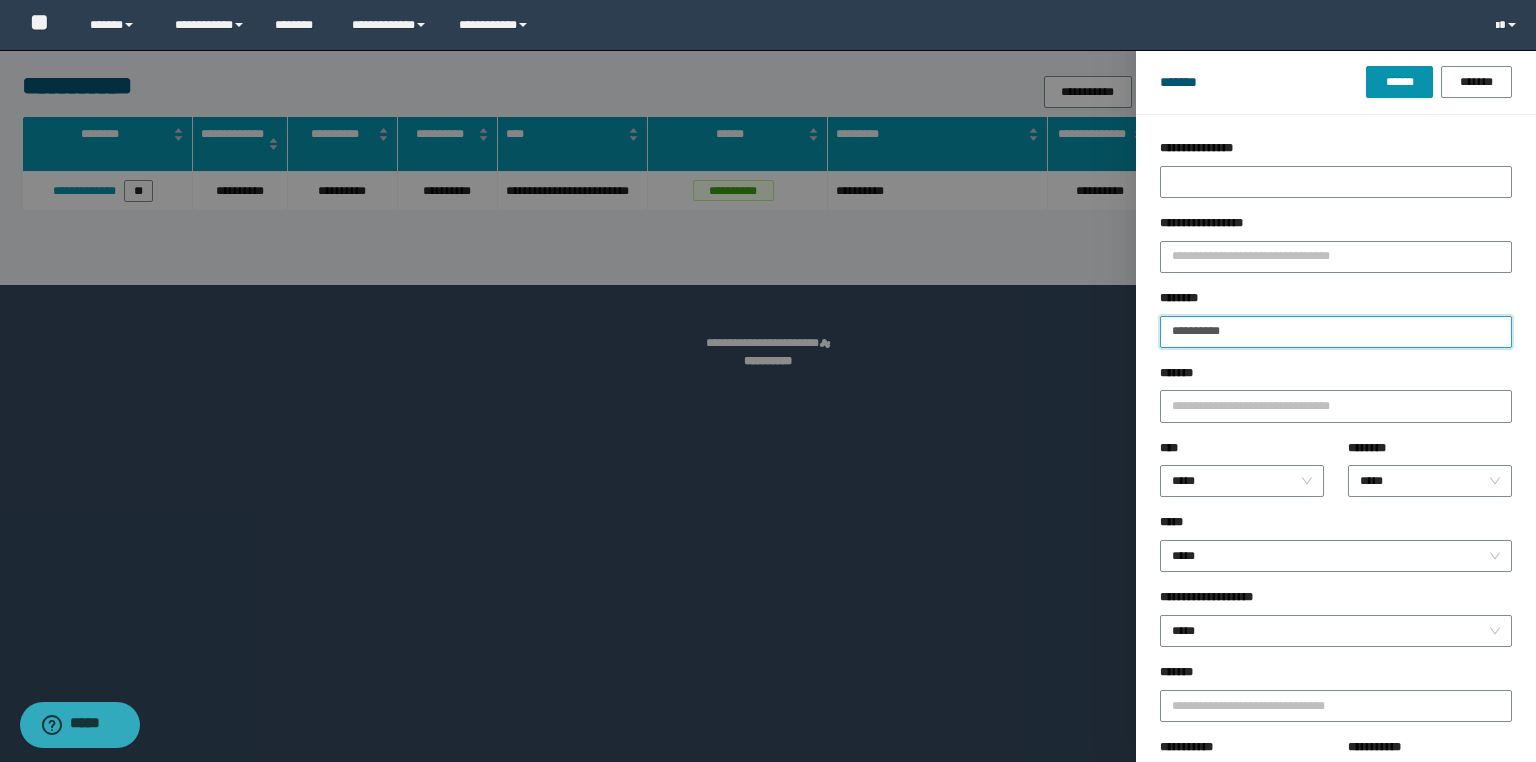 click on "**********" at bounding box center [1336, 332] 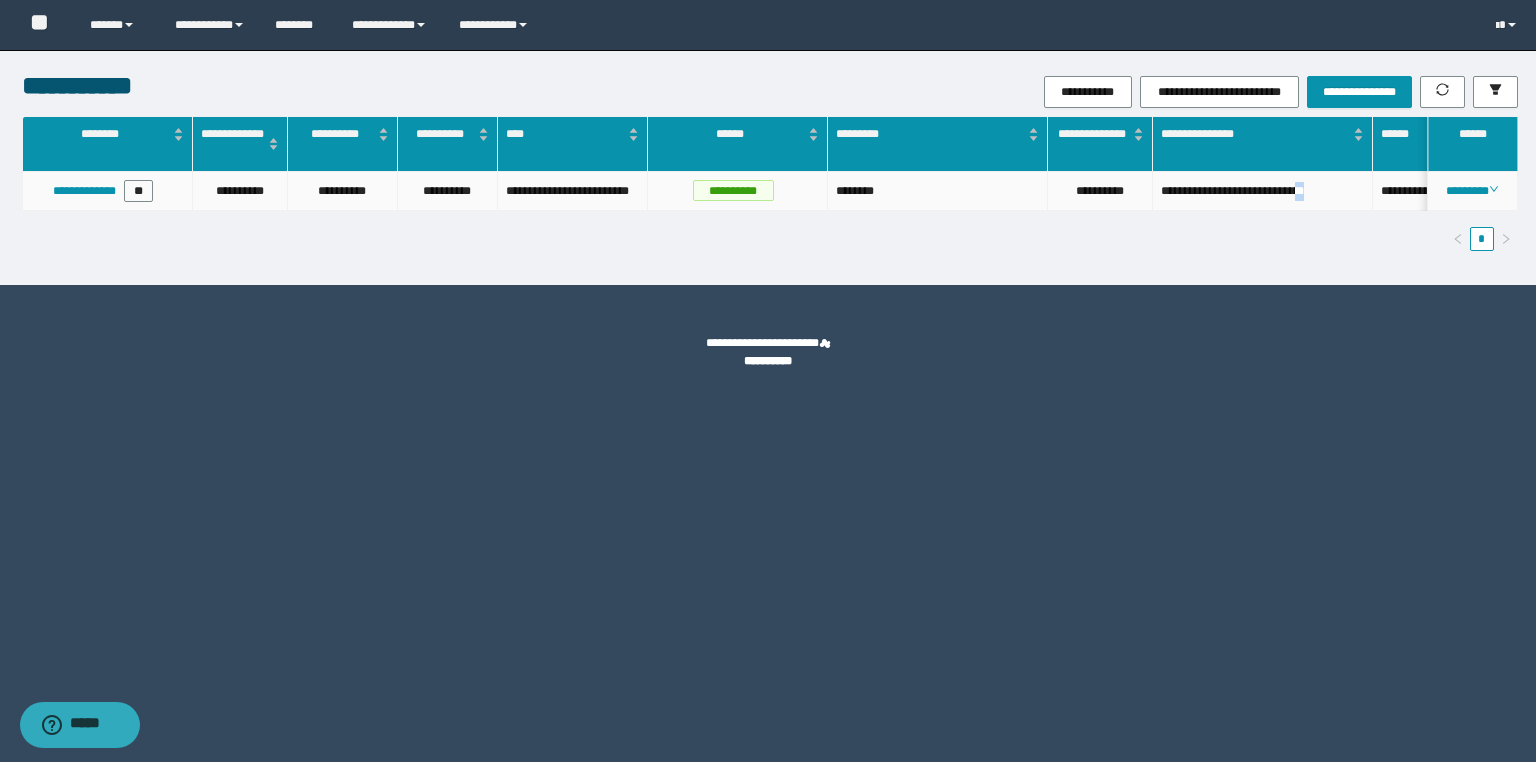drag, startPoint x: 1342, startPoint y: 190, endPoint x: 1328, endPoint y: 204, distance: 19.79899 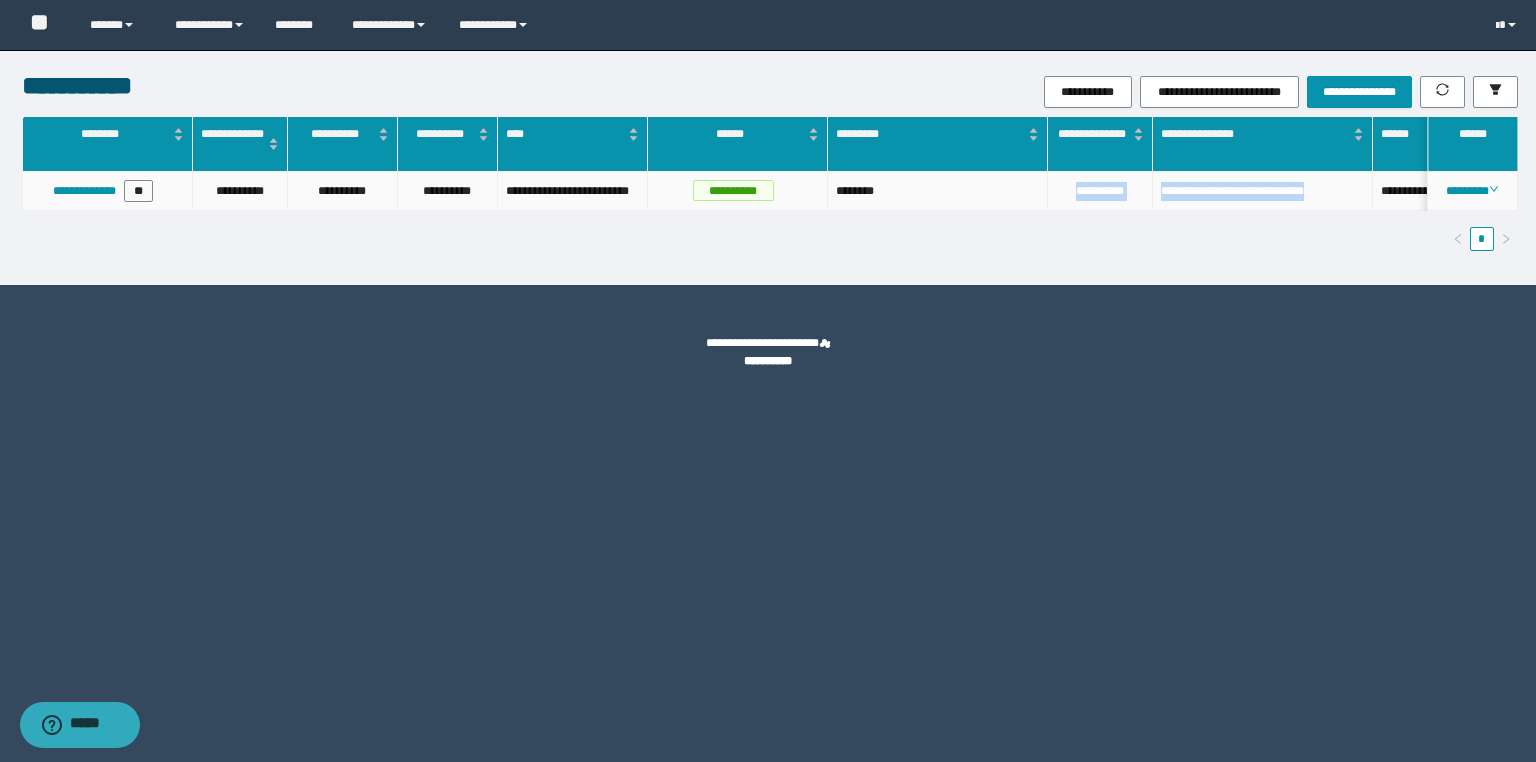 drag, startPoint x: 1344, startPoint y: 190, endPoint x: 1060, endPoint y: 199, distance: 284.14258 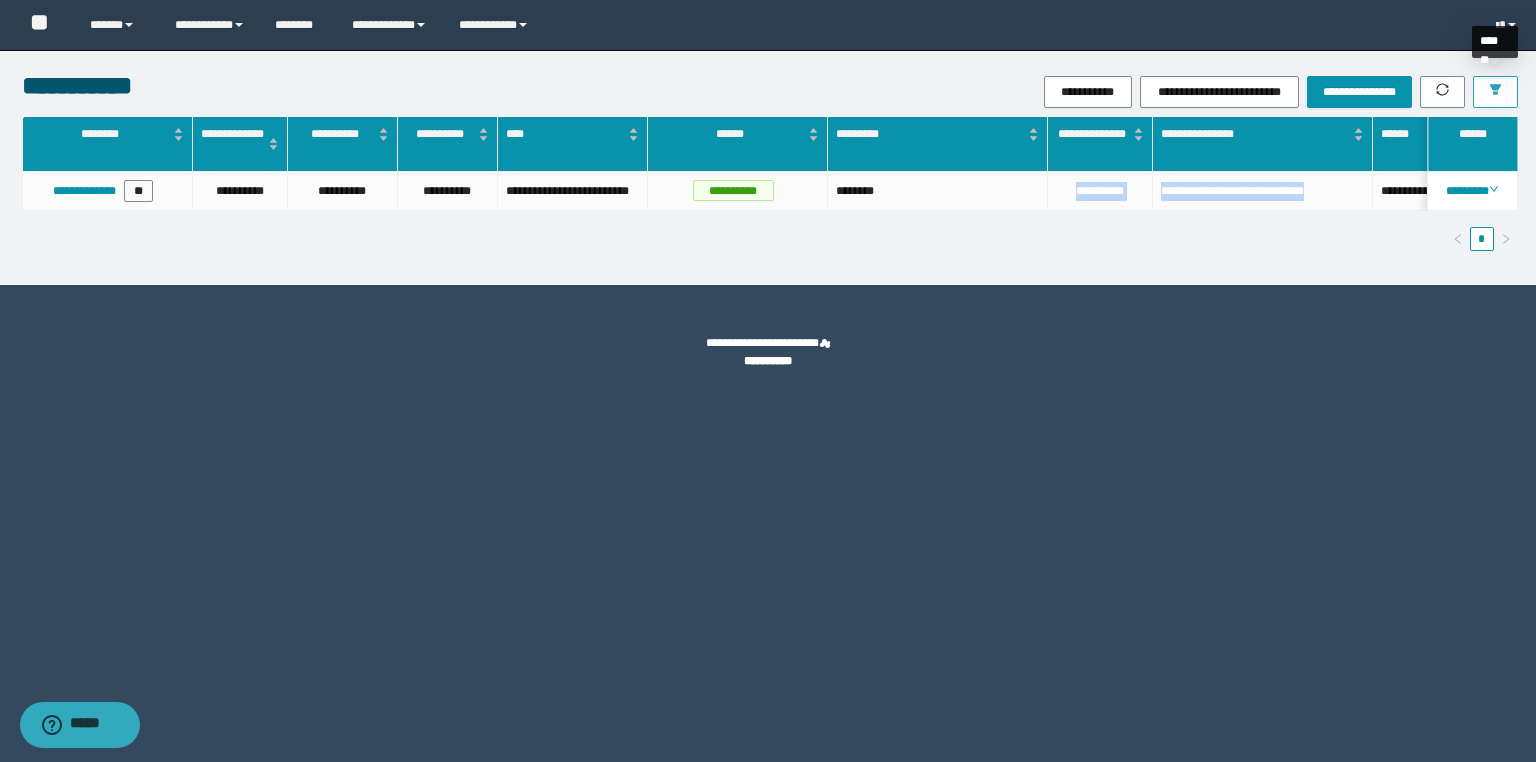 click 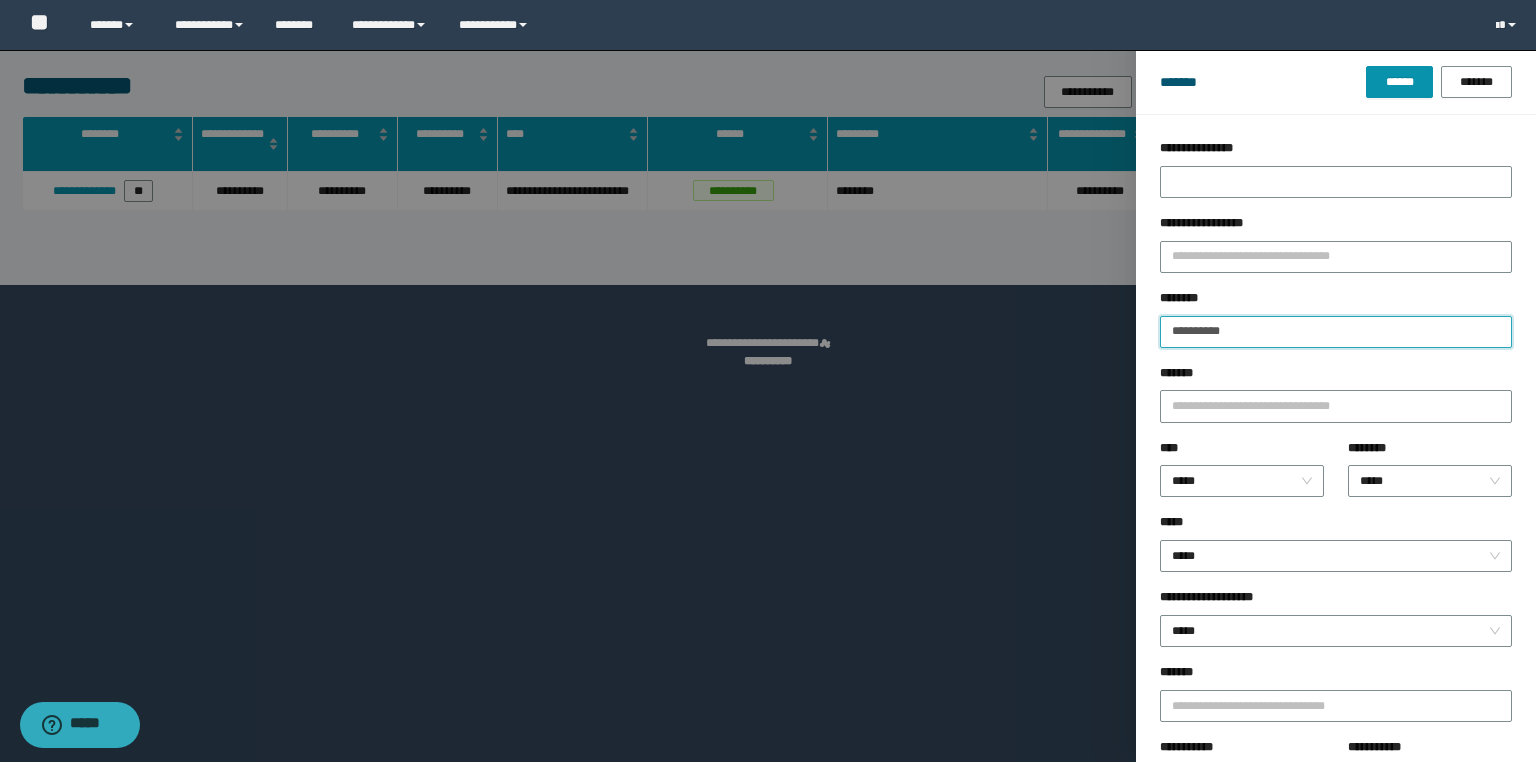 drag, startPoint x: 1288, startPoint y: 338, endPoint x: 1064, endPoint y: 337, distance: 224.00223 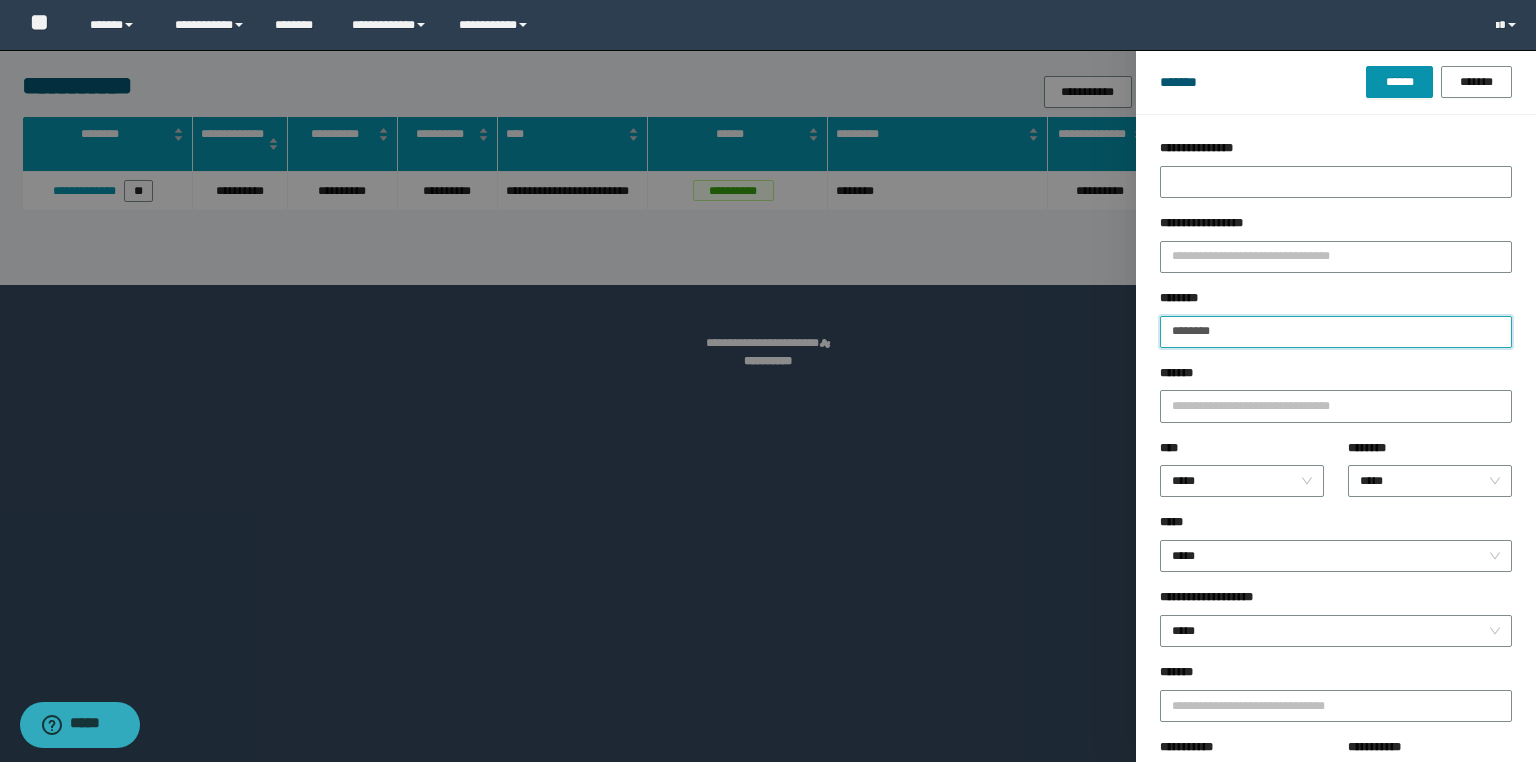 click on "******" at bounding box center [1399, 82] 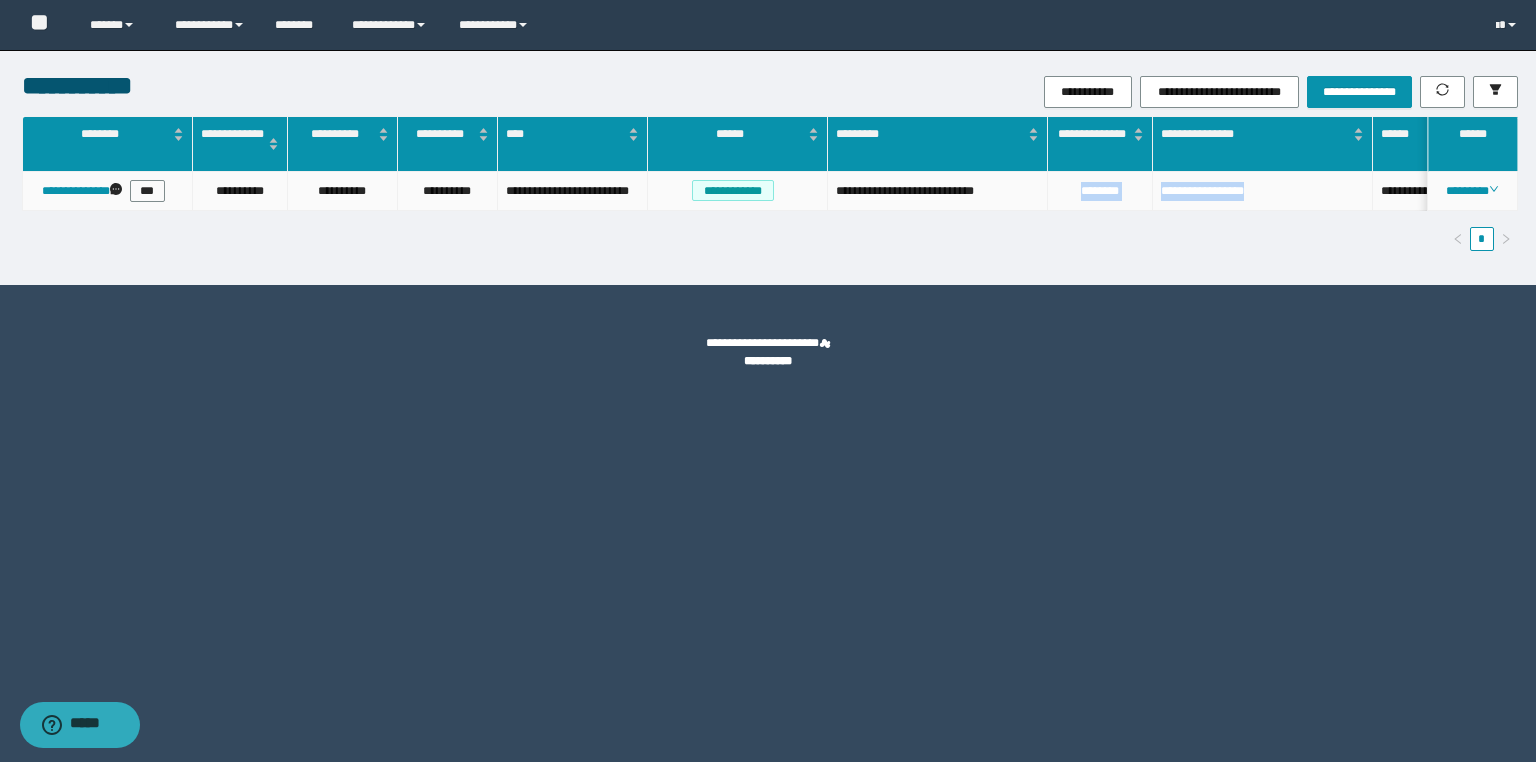drag, startPoint x: 1286, startPoint y: 188, endPoint x: 1064, endPoint y: 192, distance: 222.03603 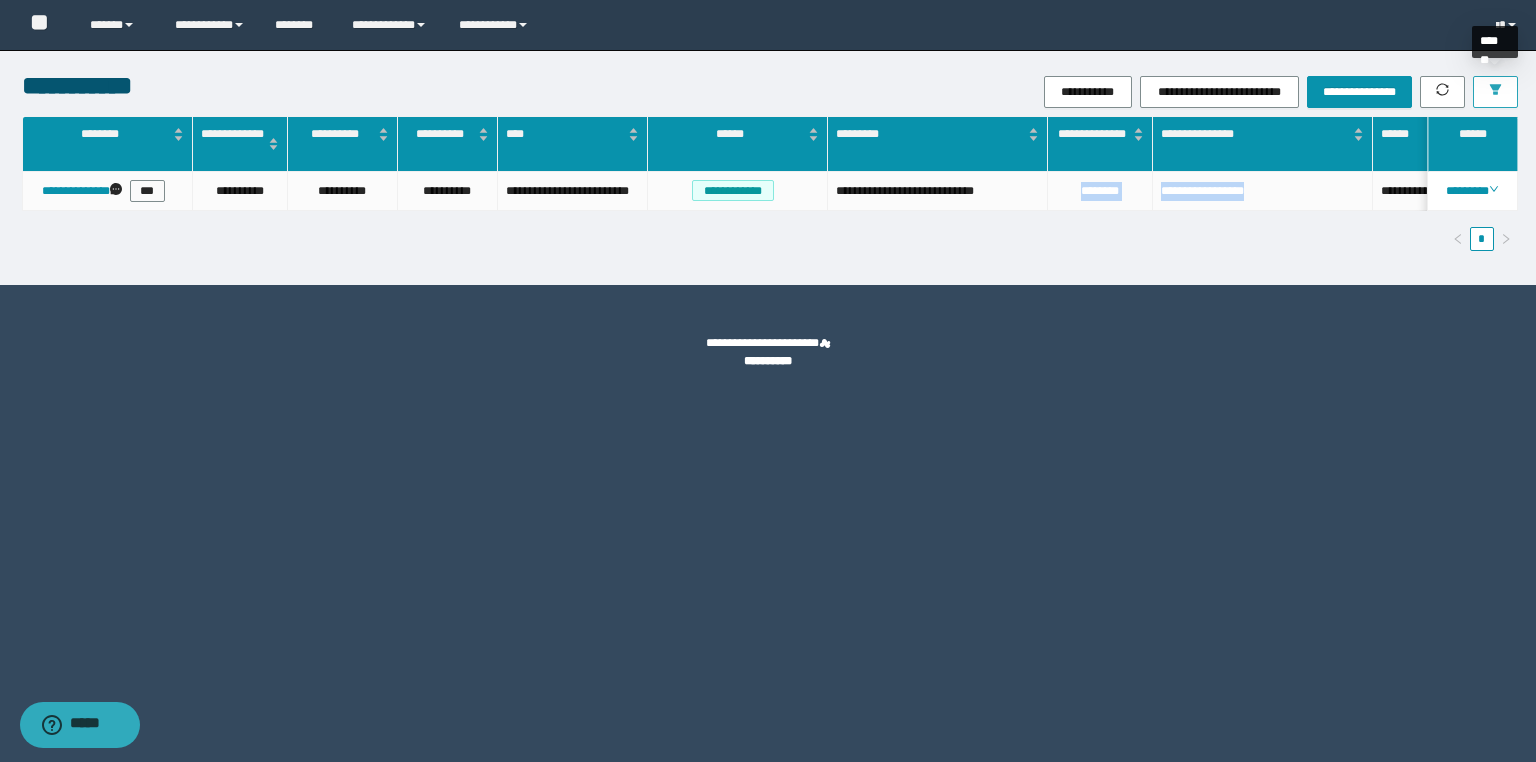 click at bounding box center [1495, 92] 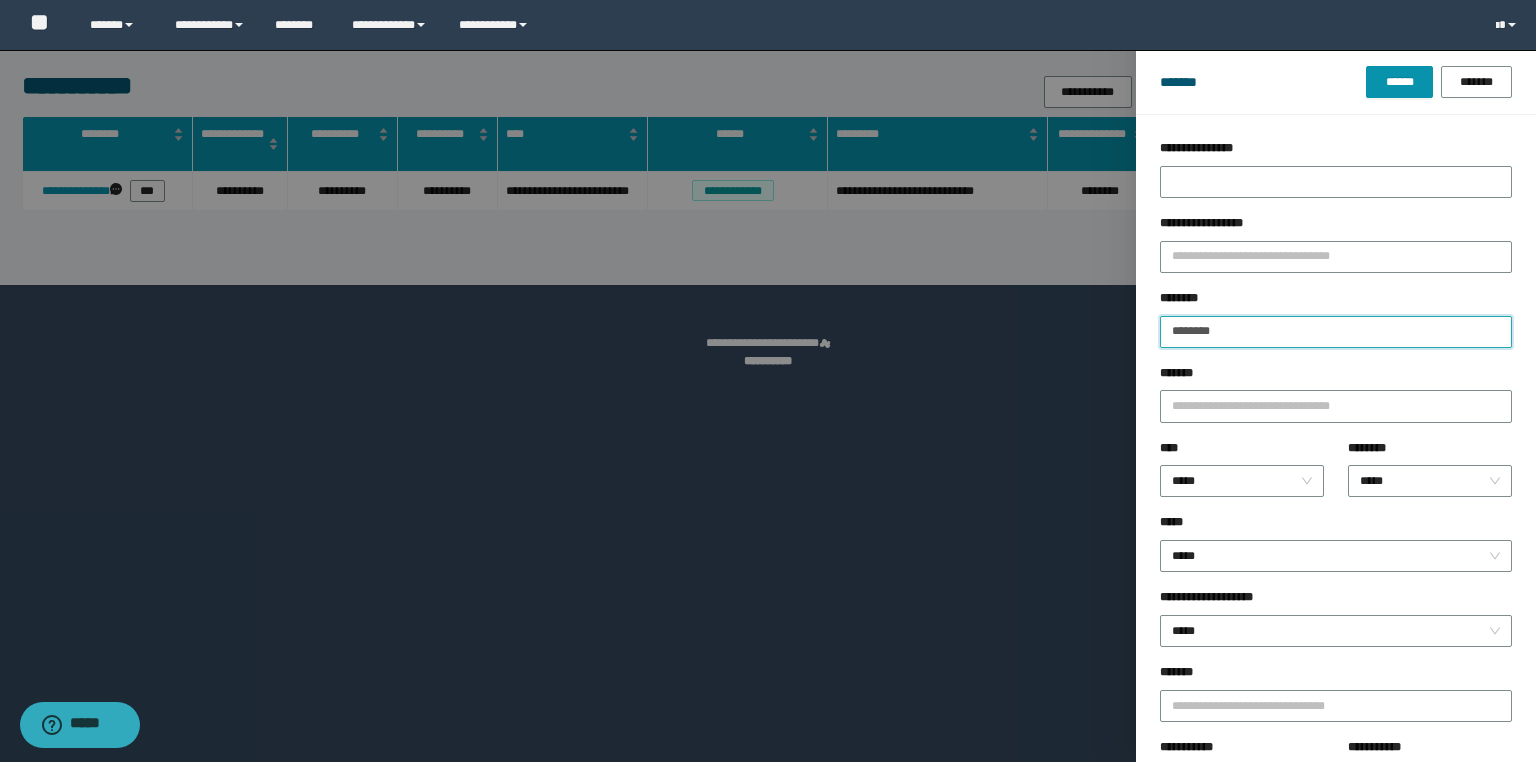 click on "********" at bounding box center [1336, 332] 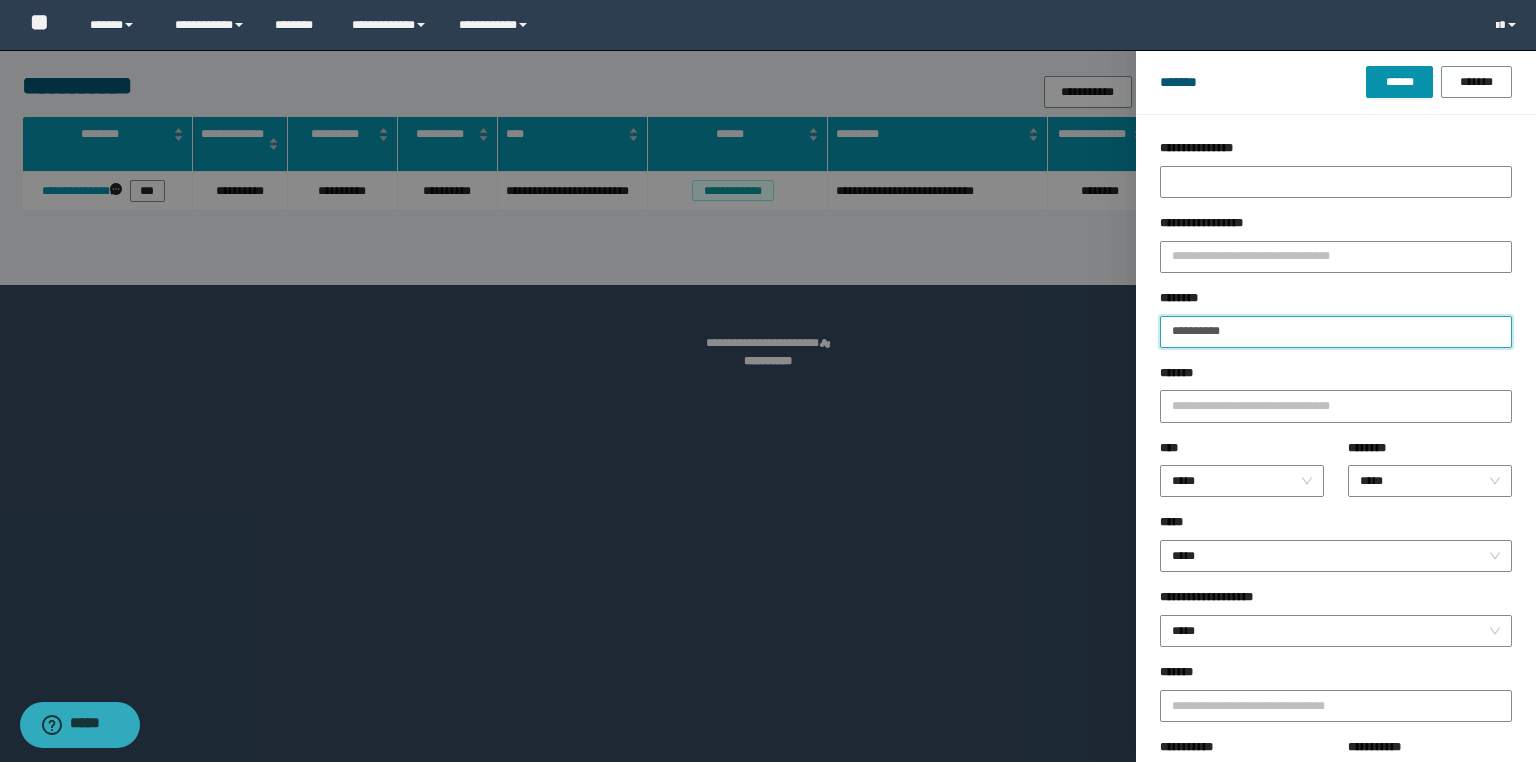 type on "**********" 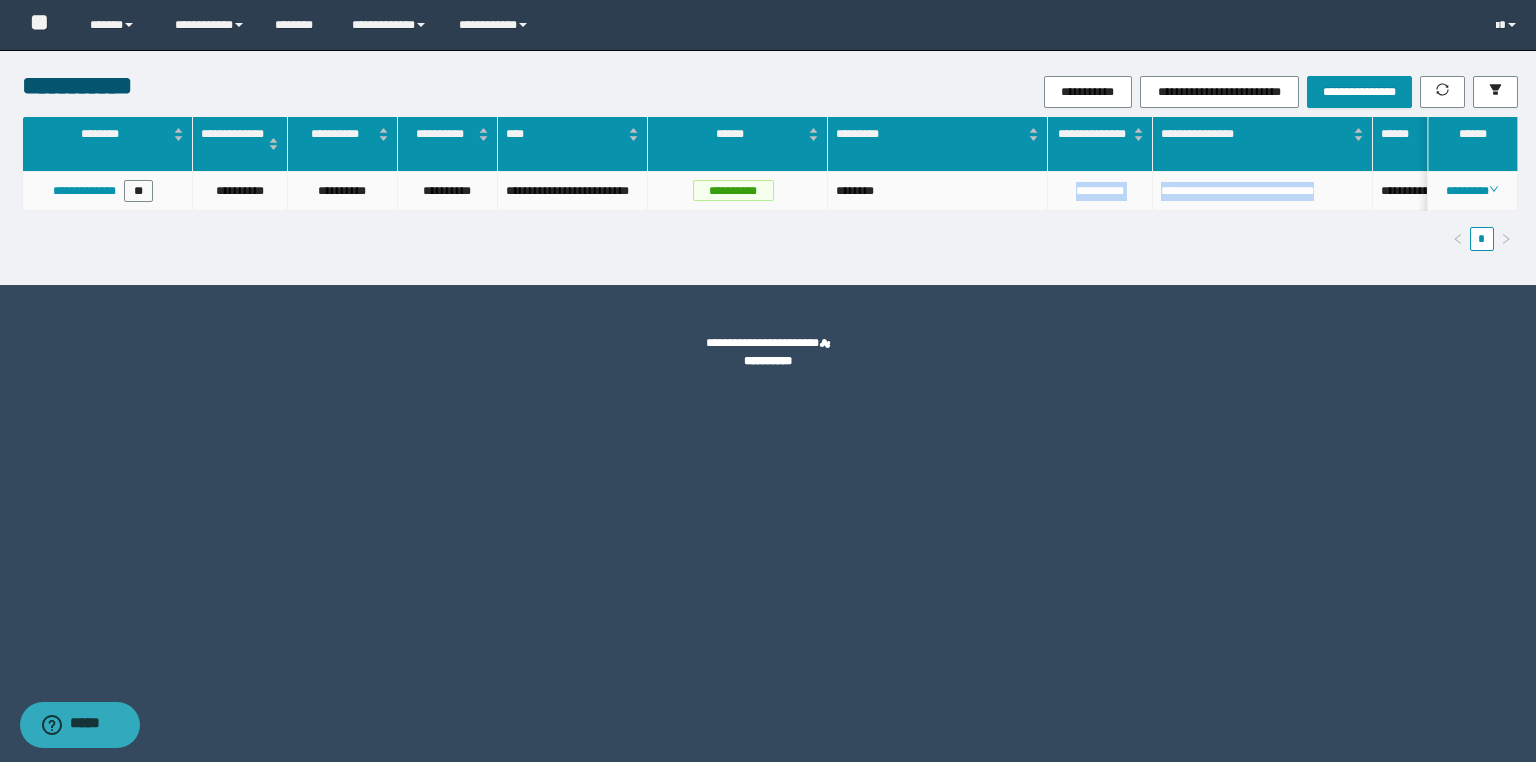 drag, startPoint x: 1352, startPoint y: 198, endPoint x: 1040, endPoint y: 192, distance: 312.05768 